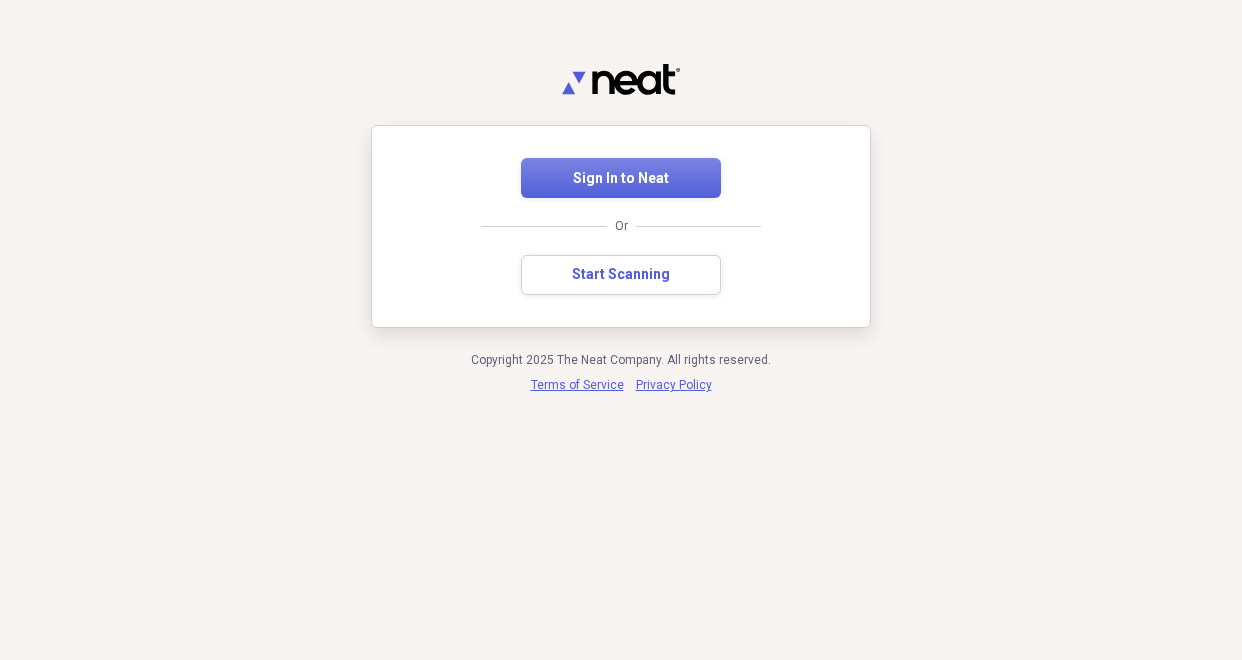 scroll, scrollTop: 0, scrollLeft: 0, axis: both 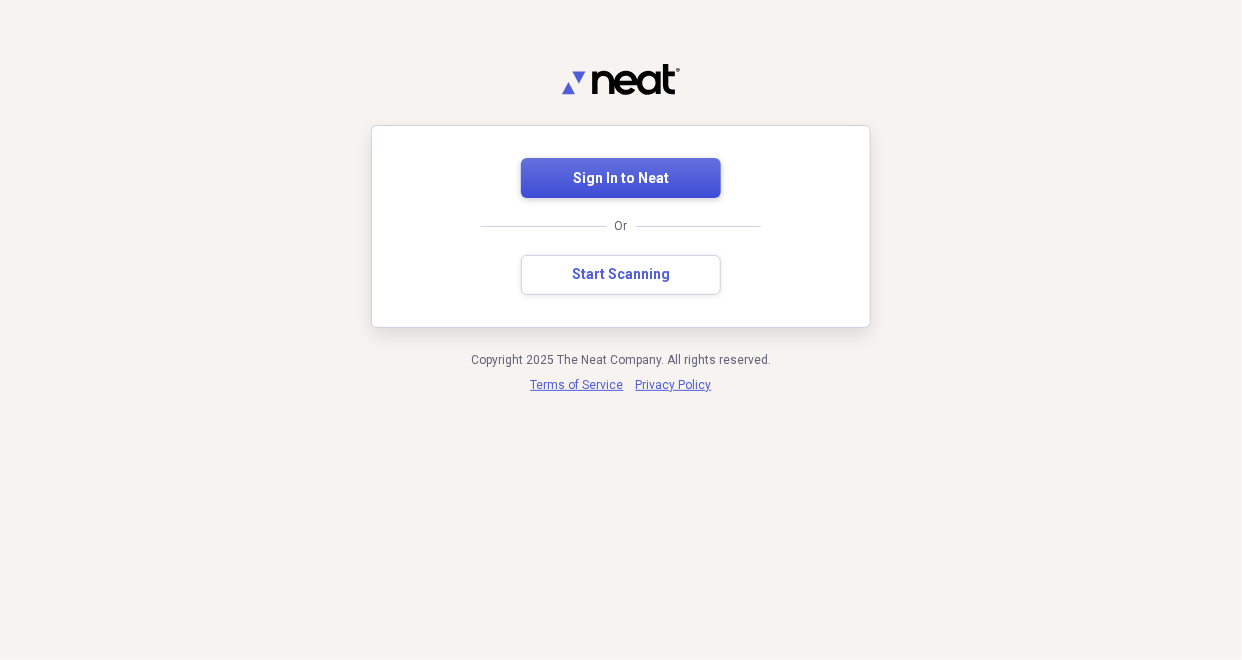 click on "Sign In to Neat" at bounding box center [621, 179] 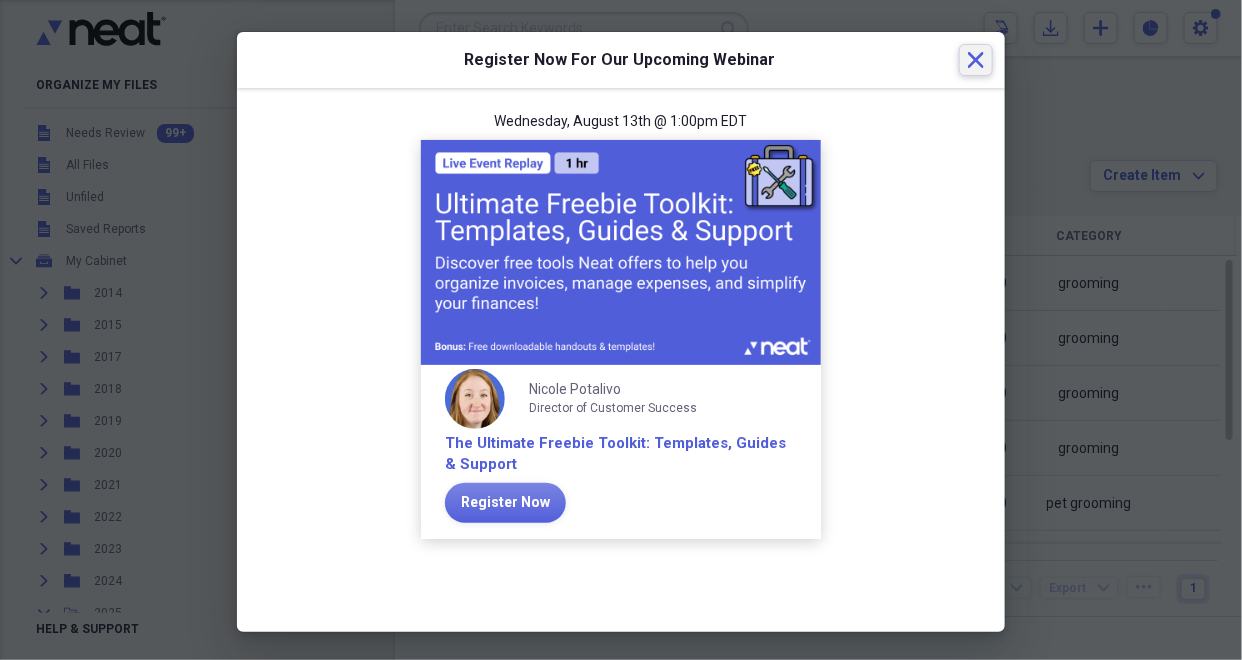 click on "Close" at bounding box center (976, 60) 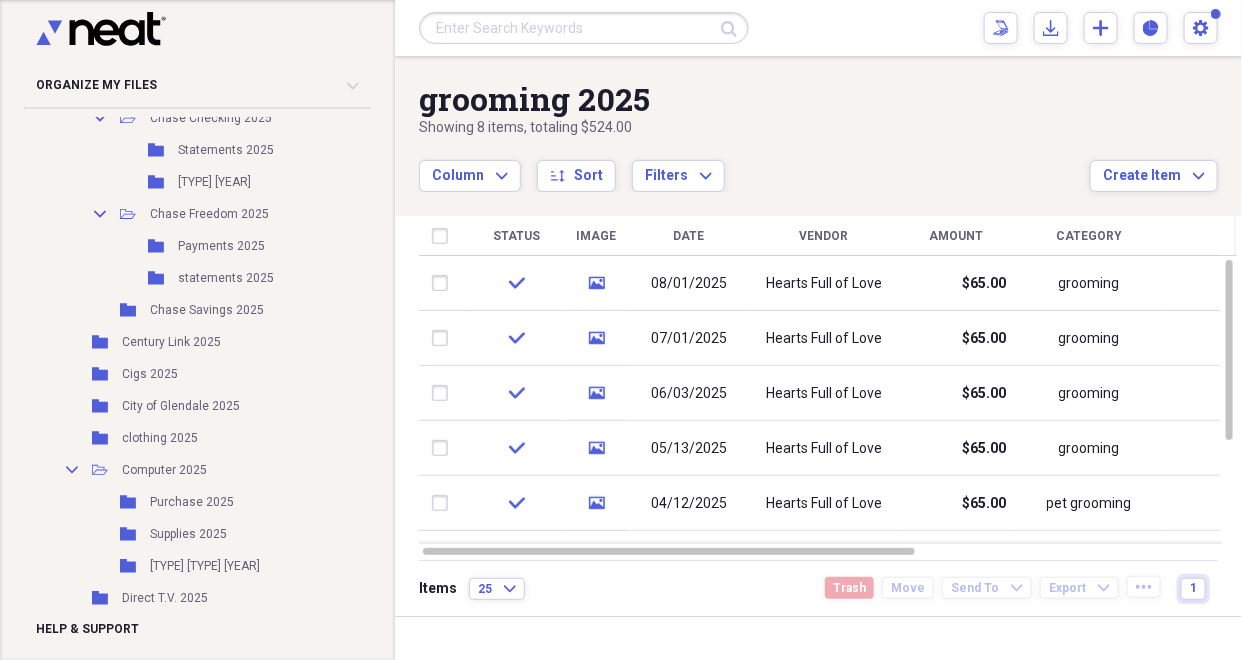 scroll, scrollTop: 692, scrollLeft: 0, axis: vertical 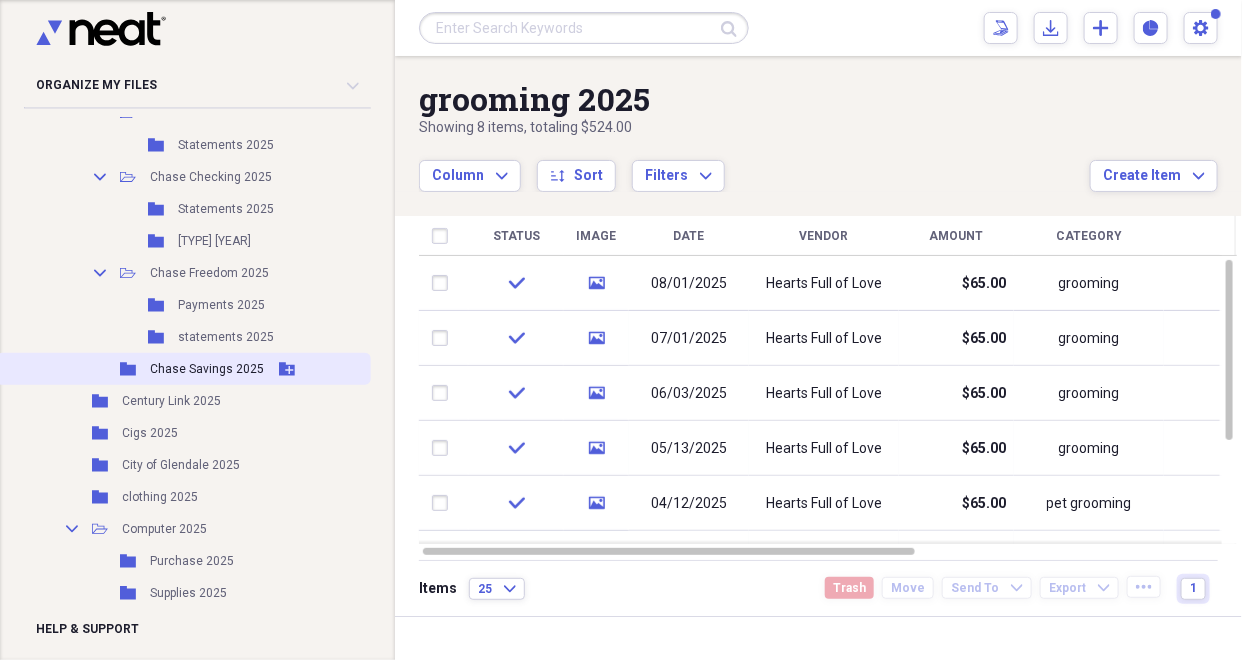click on "Chase Savings 2025" at bounding box center (207, 369) 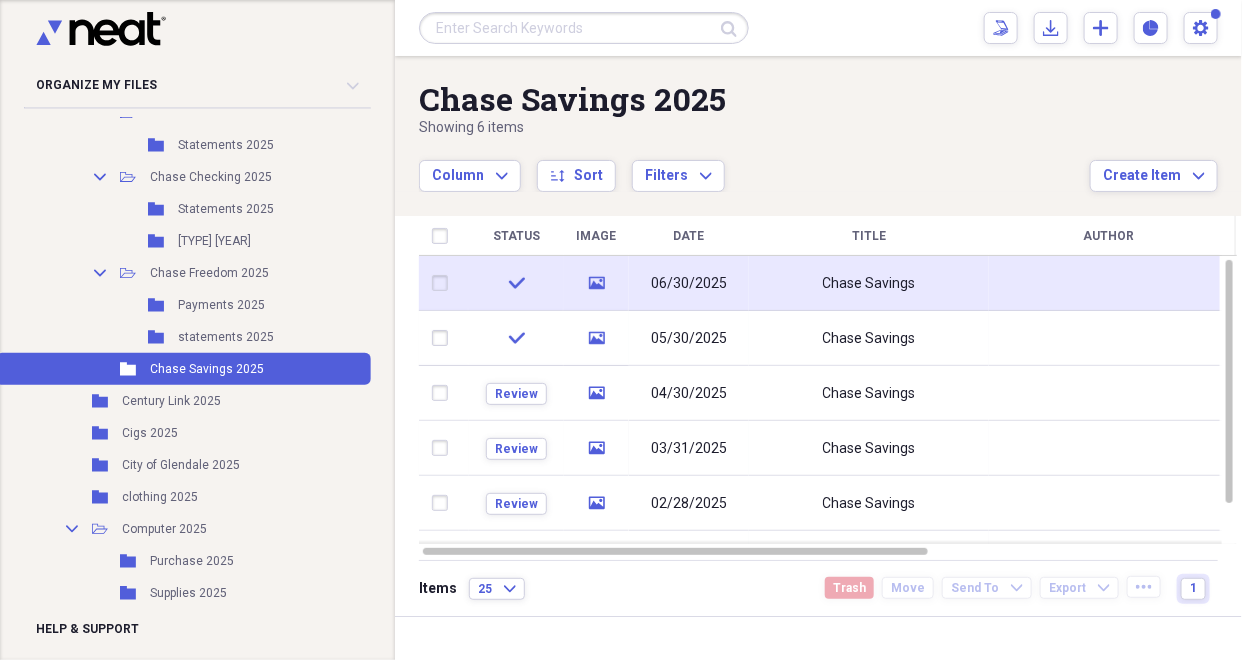 click on "06/30/2025" at bounding box center [689, 284] 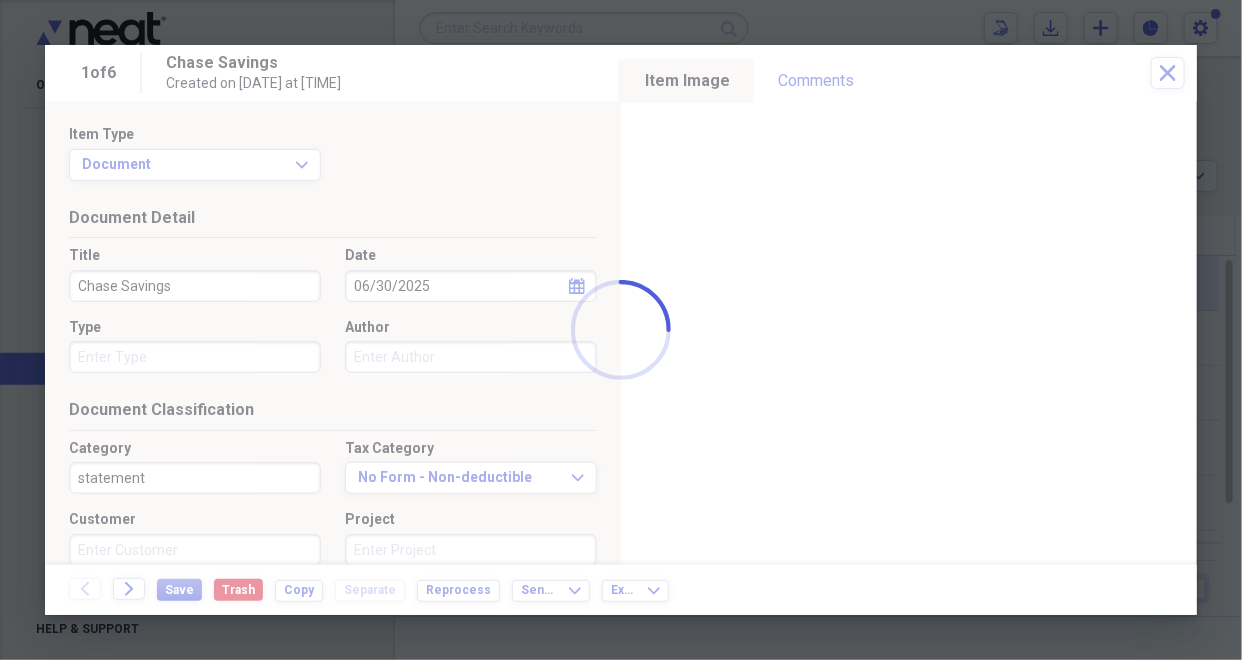 click at bounding box center (621, 330) 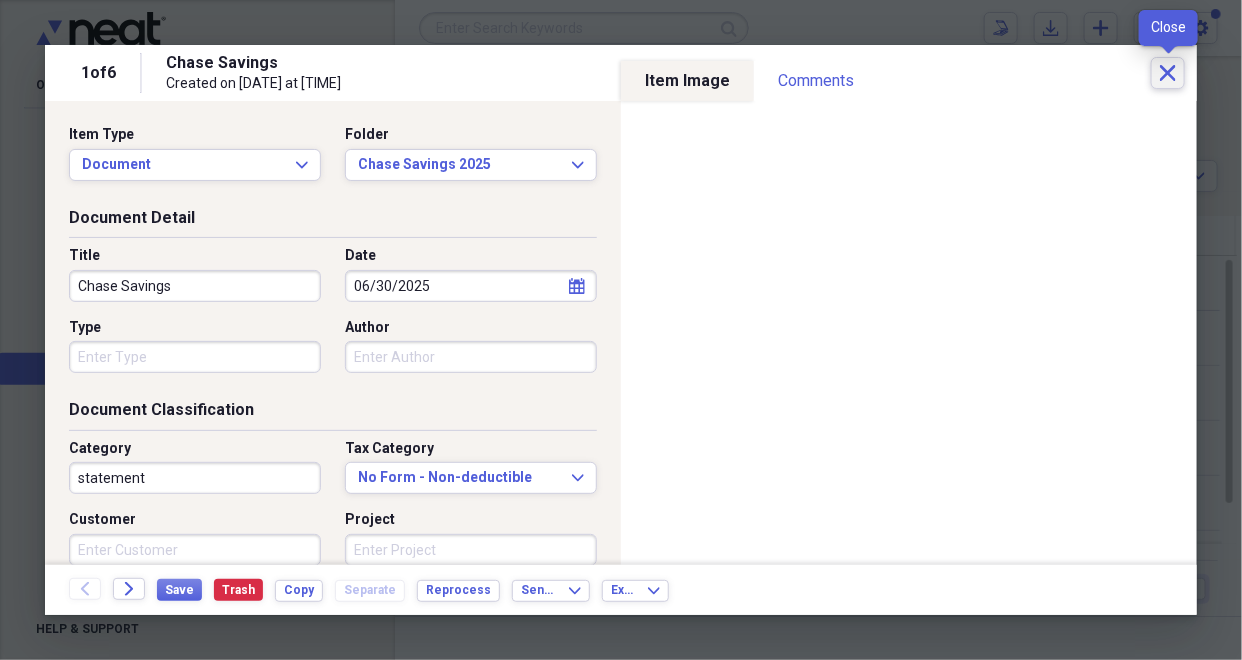 click on "Close" 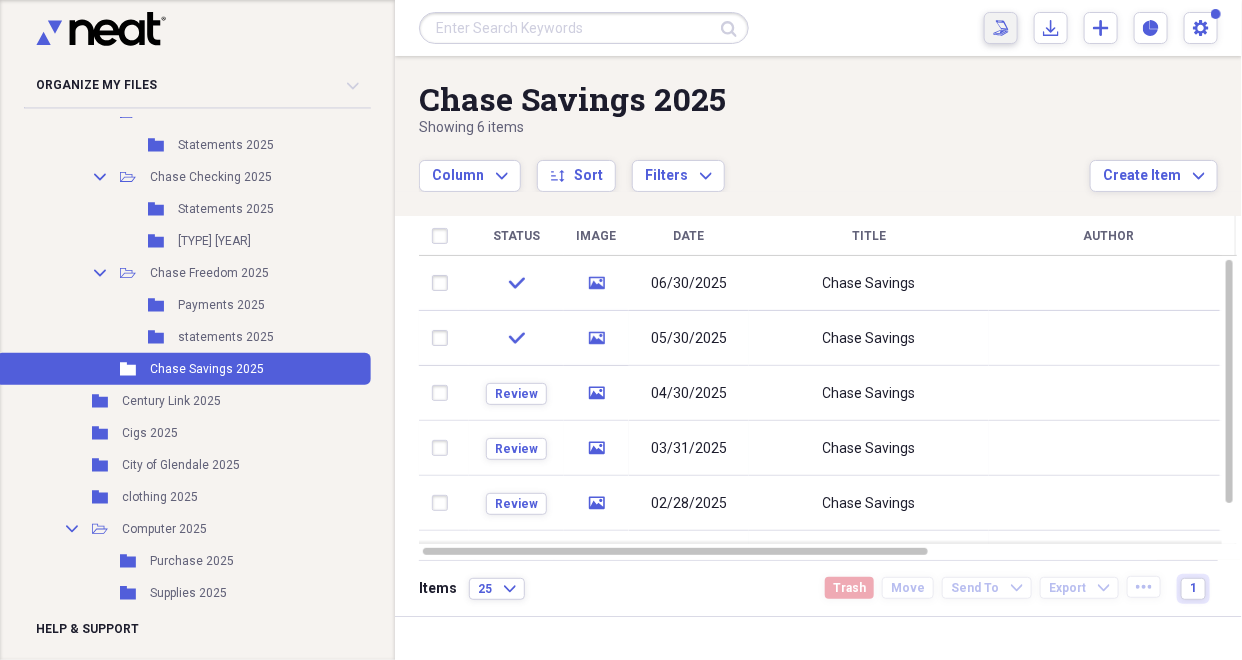 click 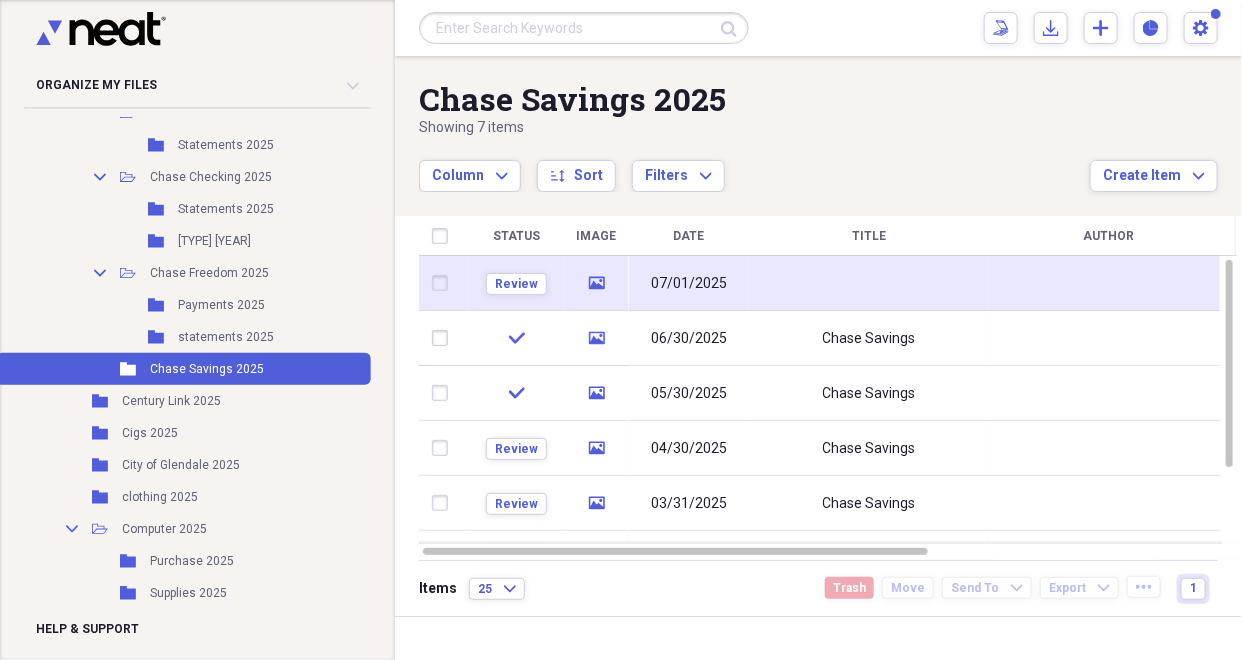 click on "07/01/2025" at bounding box center [689, 283] 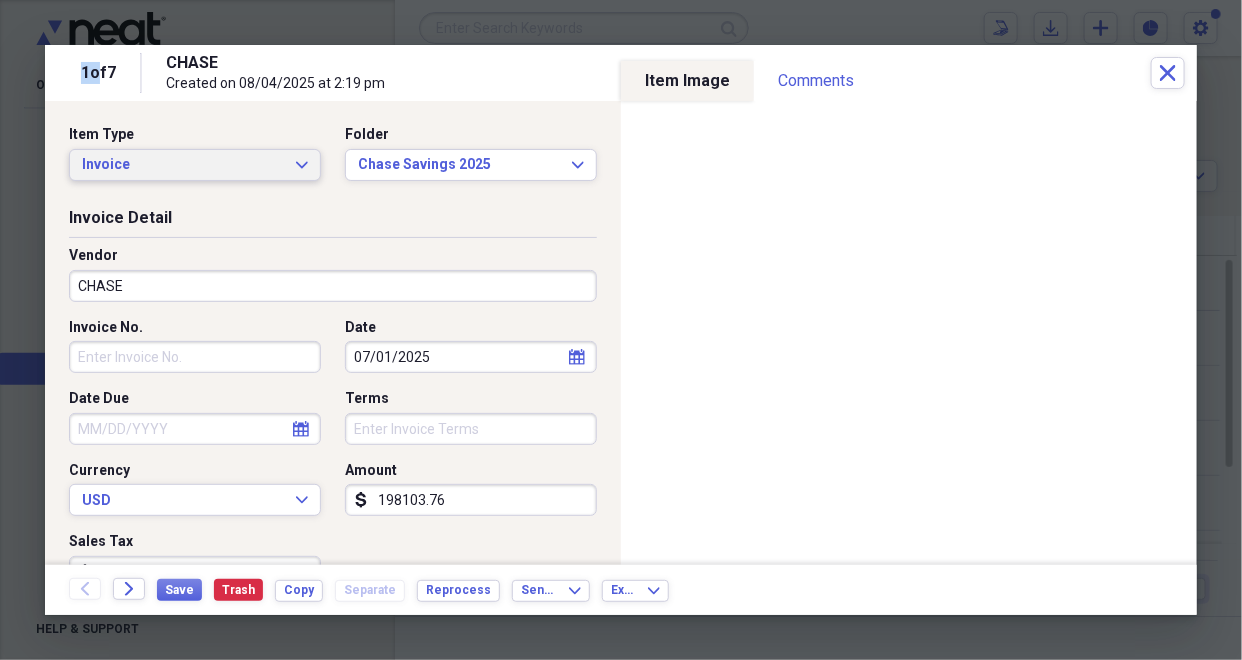 click on "Expand" 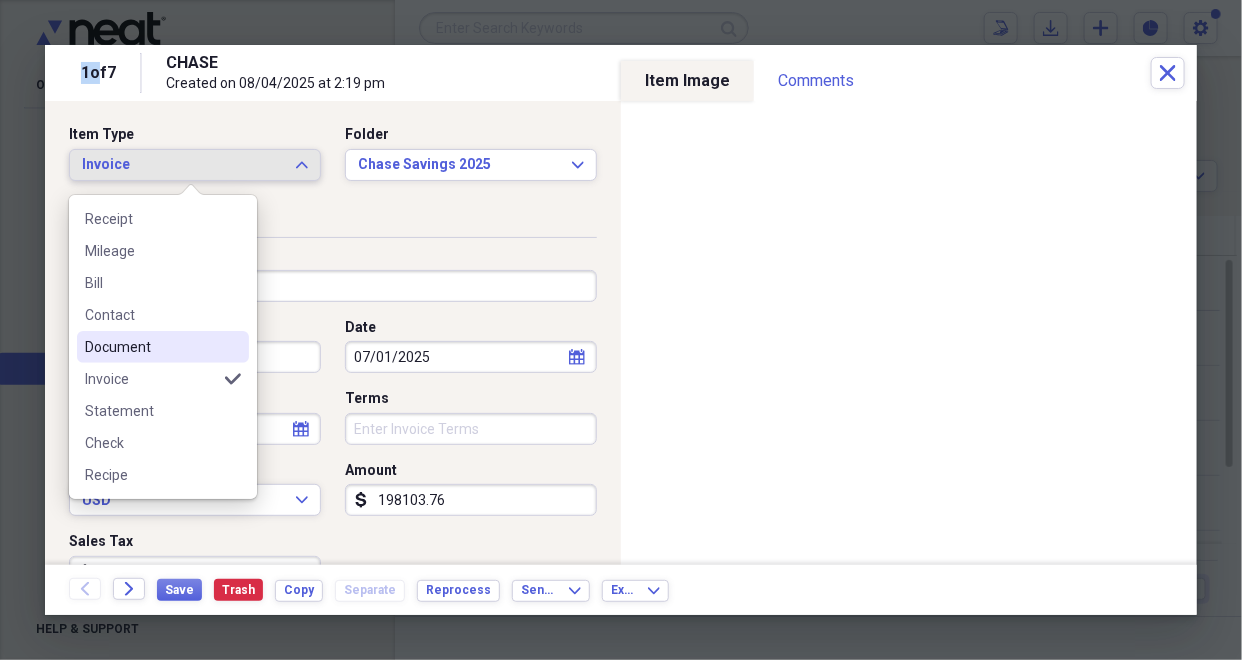 click on "Document" at bounding box center [151, 347] 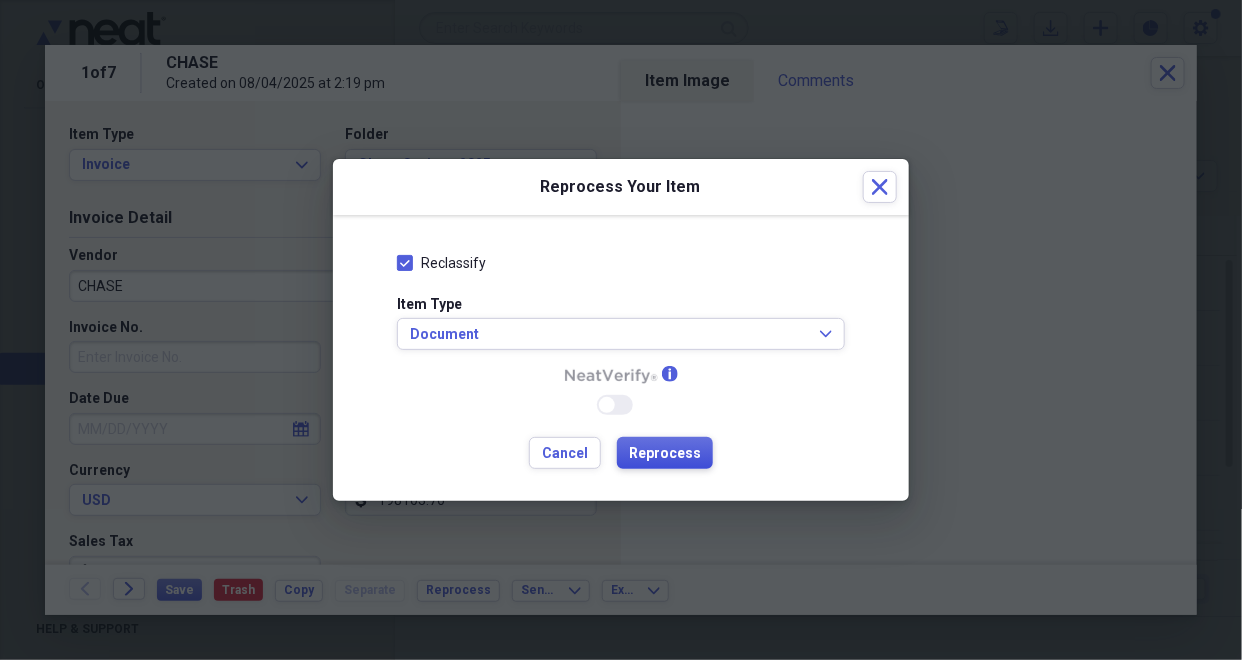 click on "Reprocess" at bounding box center [665, 454] 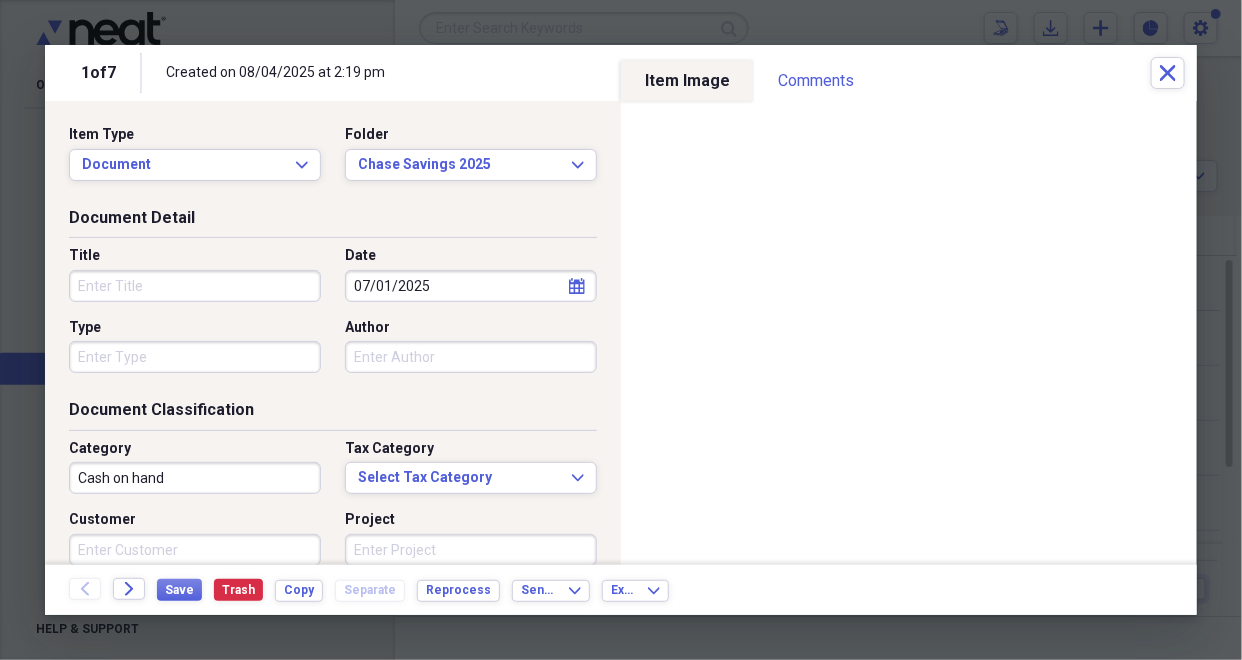 click on "Title" at bounding box center [195, 286] 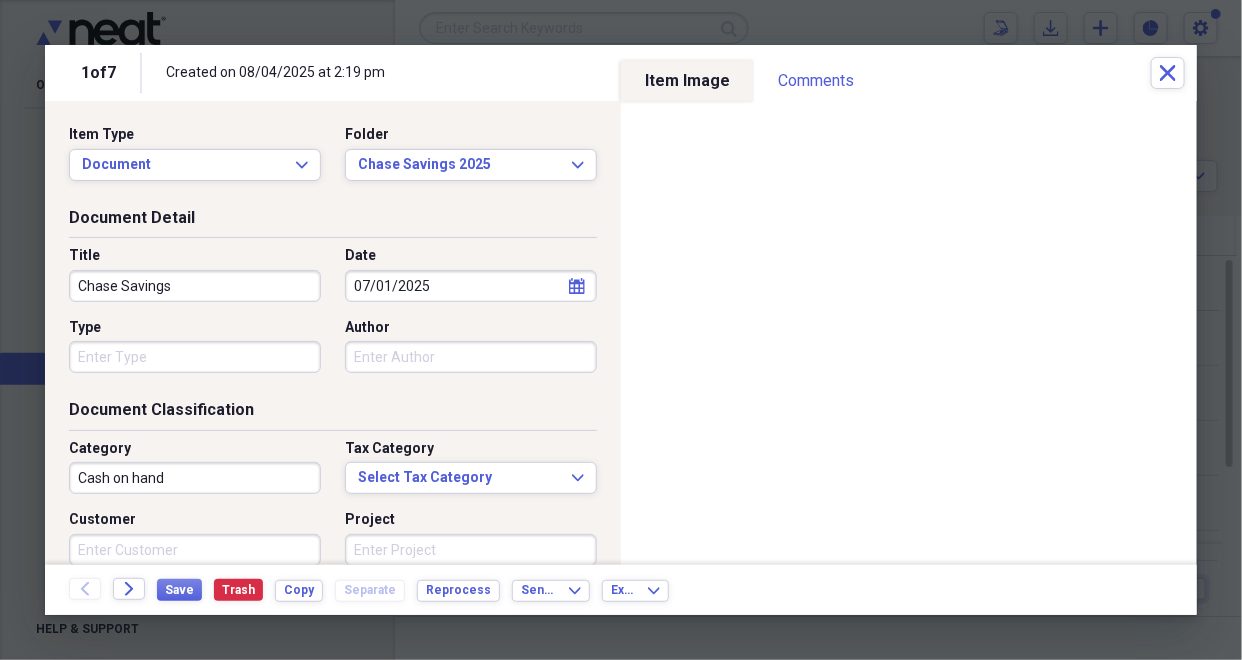type on "Chase Savings" 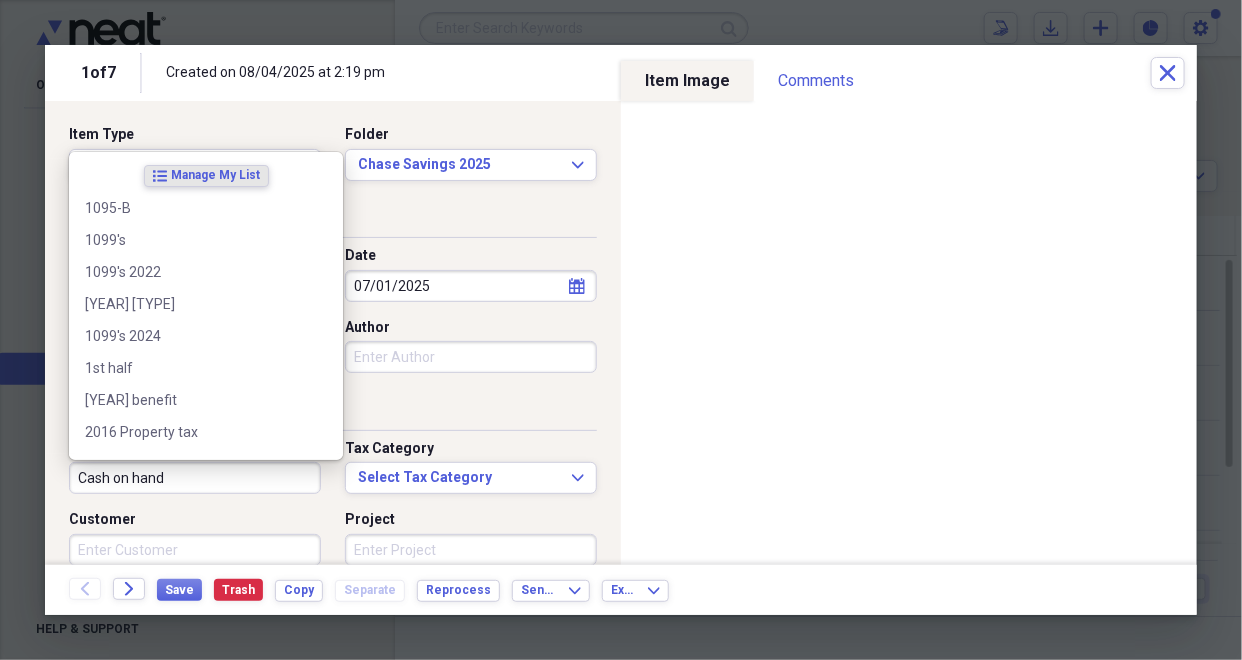 click on "Cash on hand" at bounding box center [195, 478] 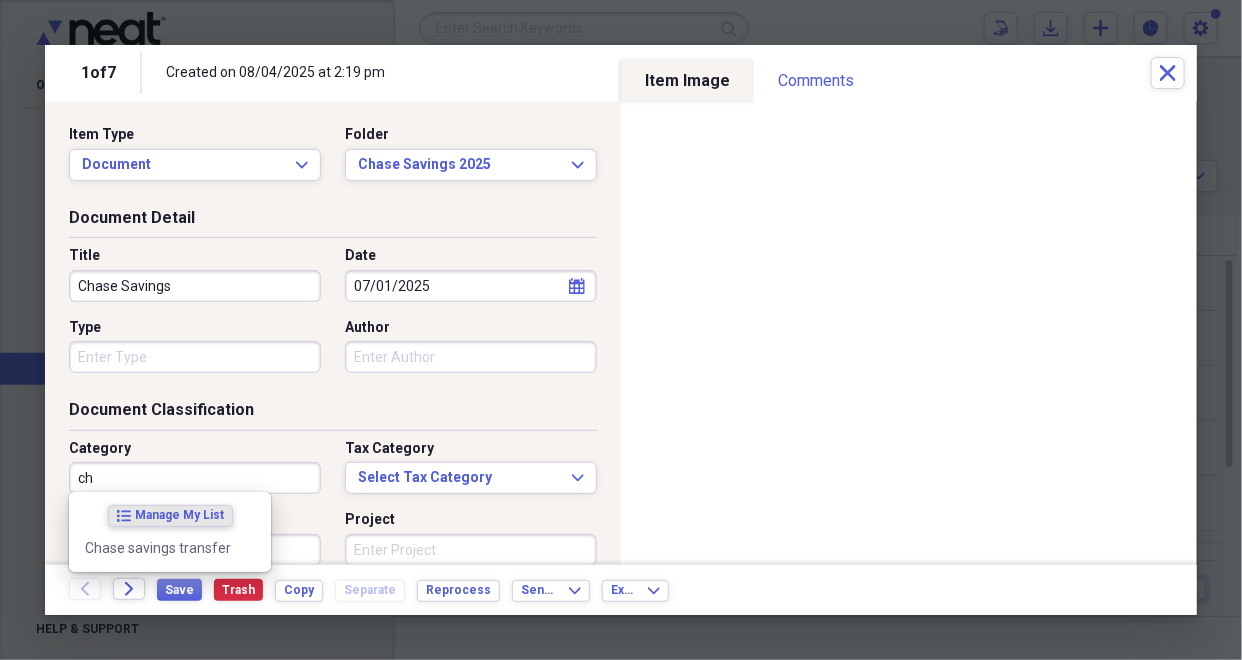 type on "c" 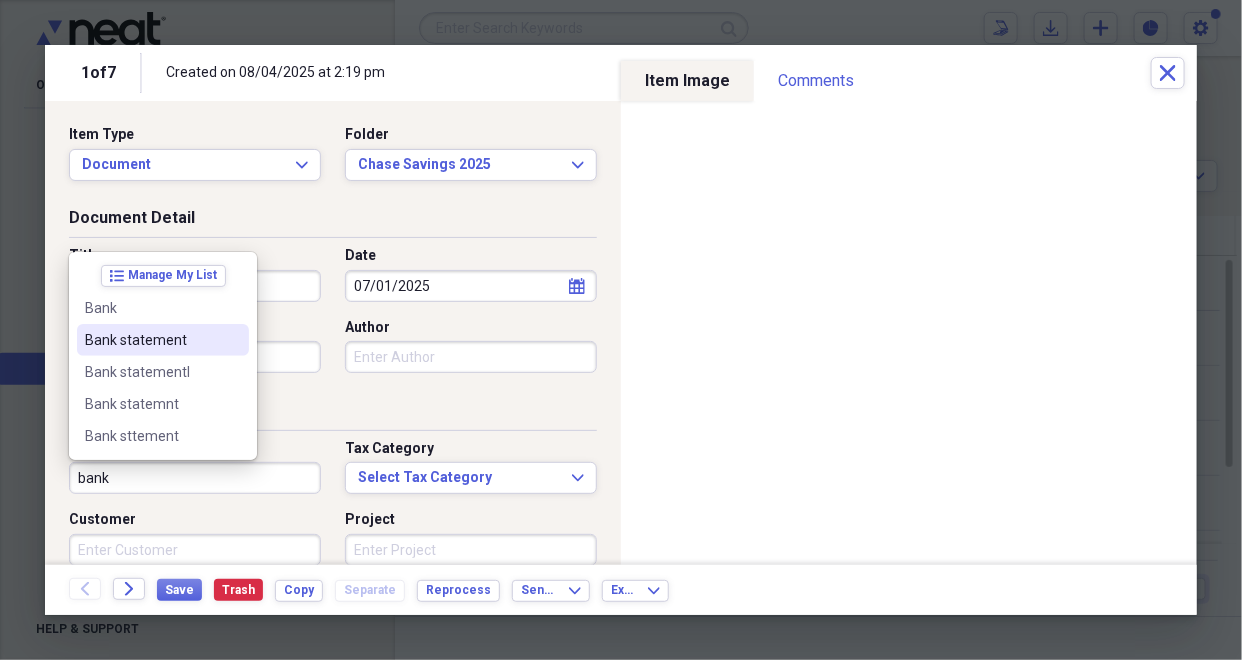 click on "Bank statement" at bounding box center (151, 340) 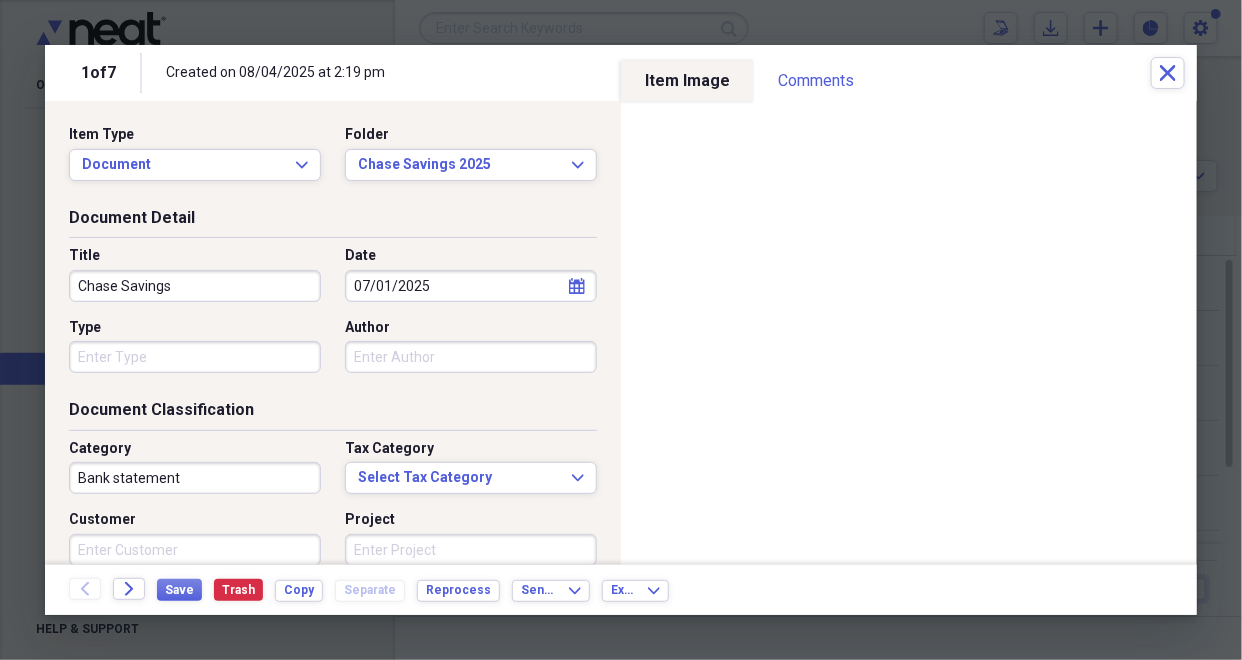 click on "calendar" 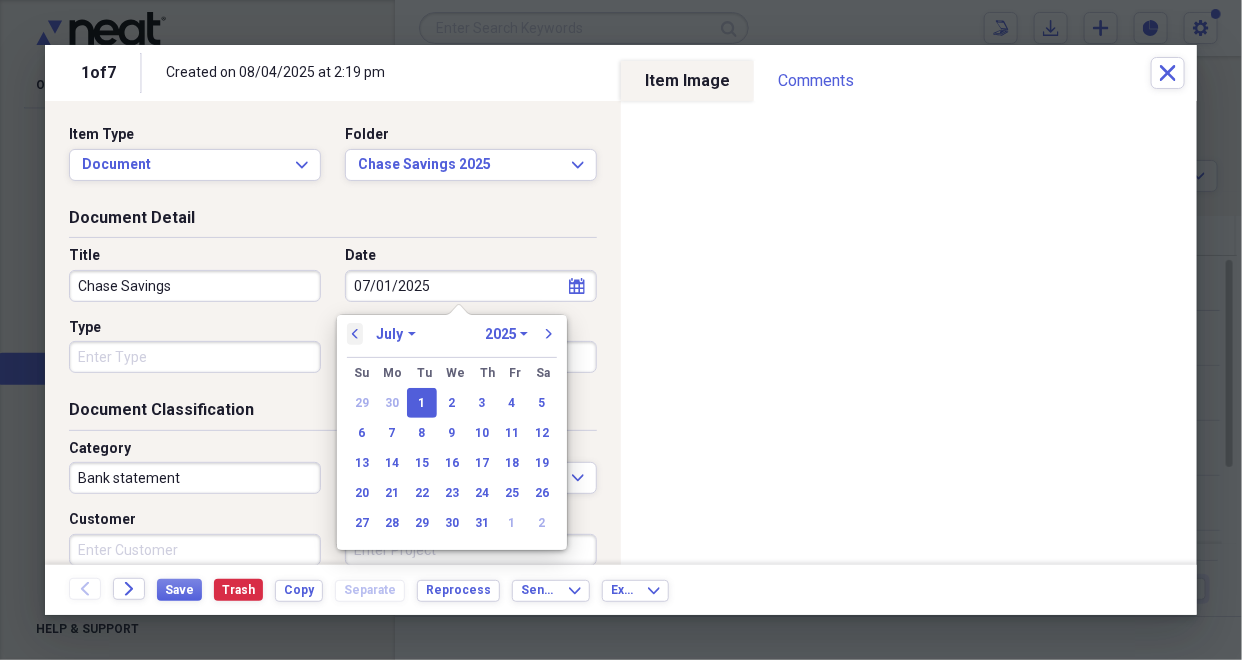 click on "previous" at bounding box center [355, 334] 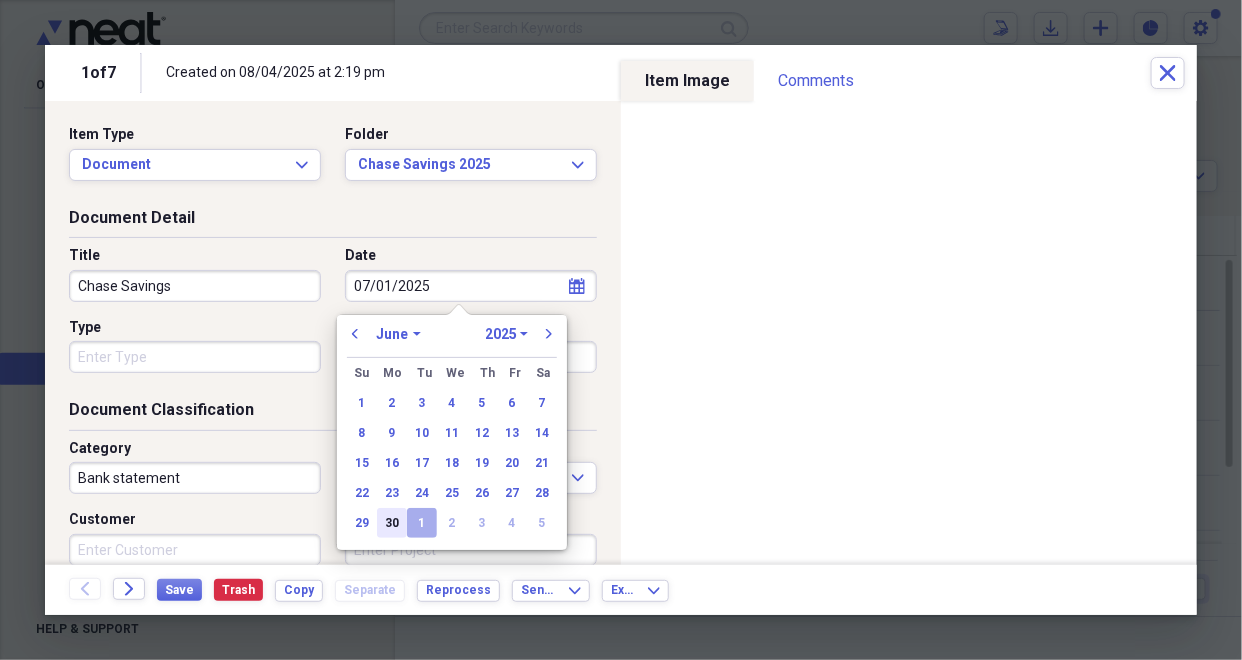 click on "30" at bounding box center (392, 523) 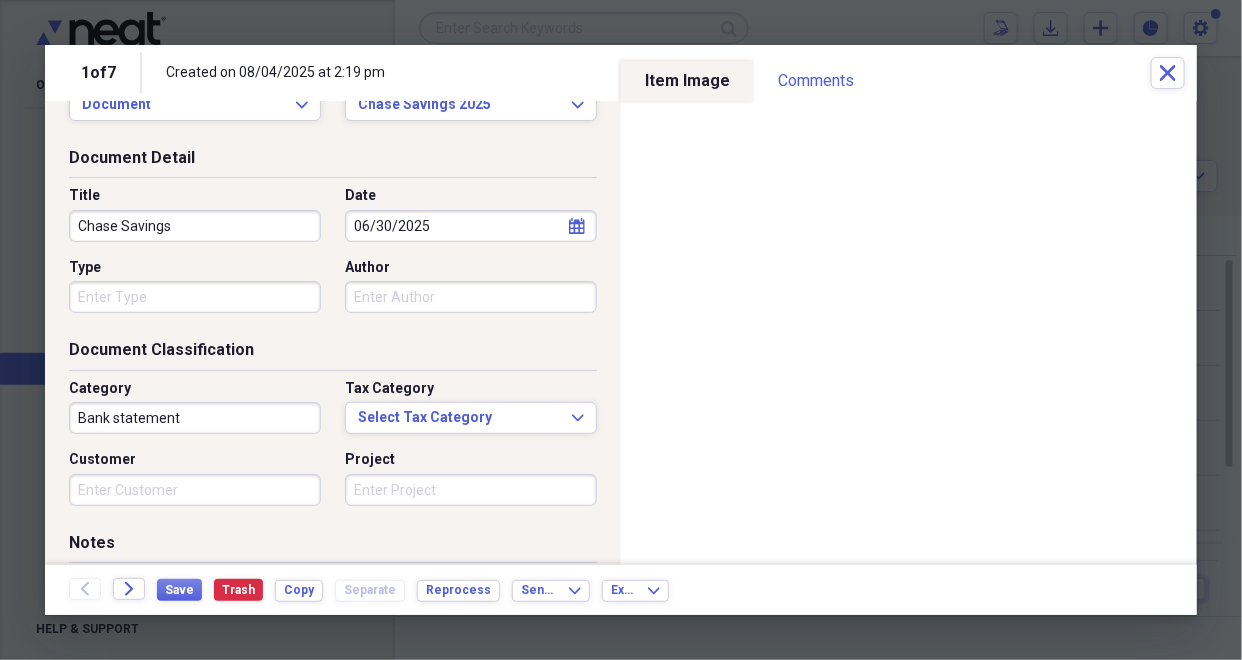 scroll, scrollTop: 101, scrollLeft: 0, axis: vertical 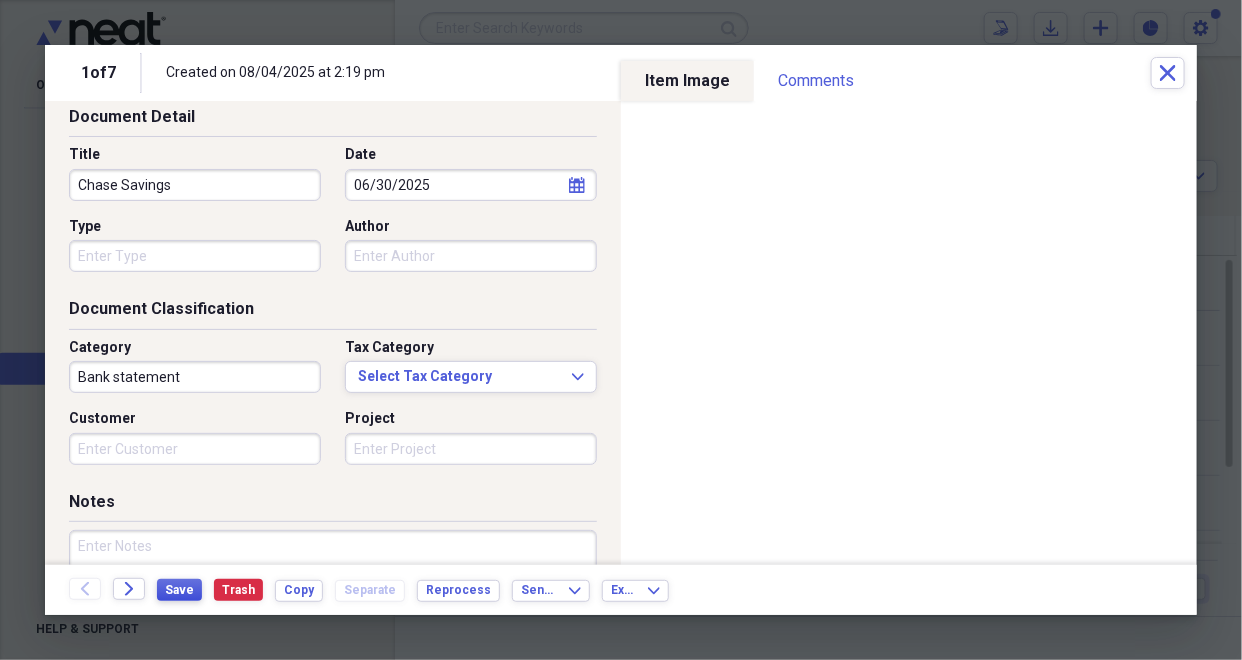 click on "Save" at bounding box center [179, 590] 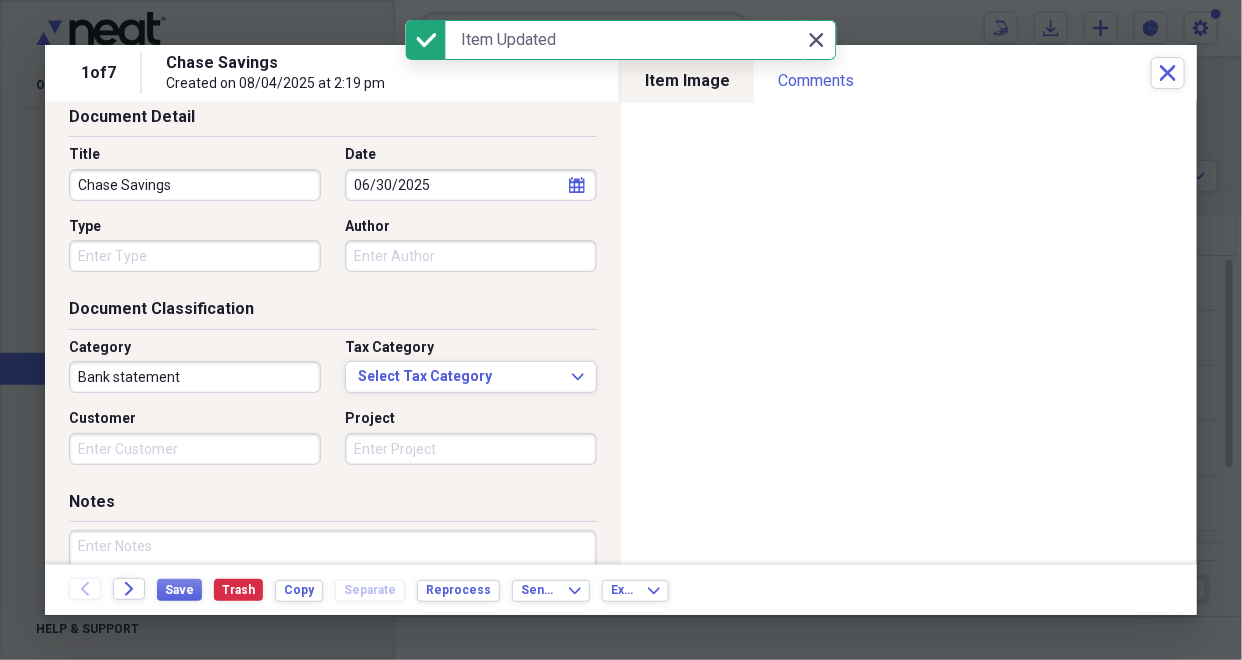 click 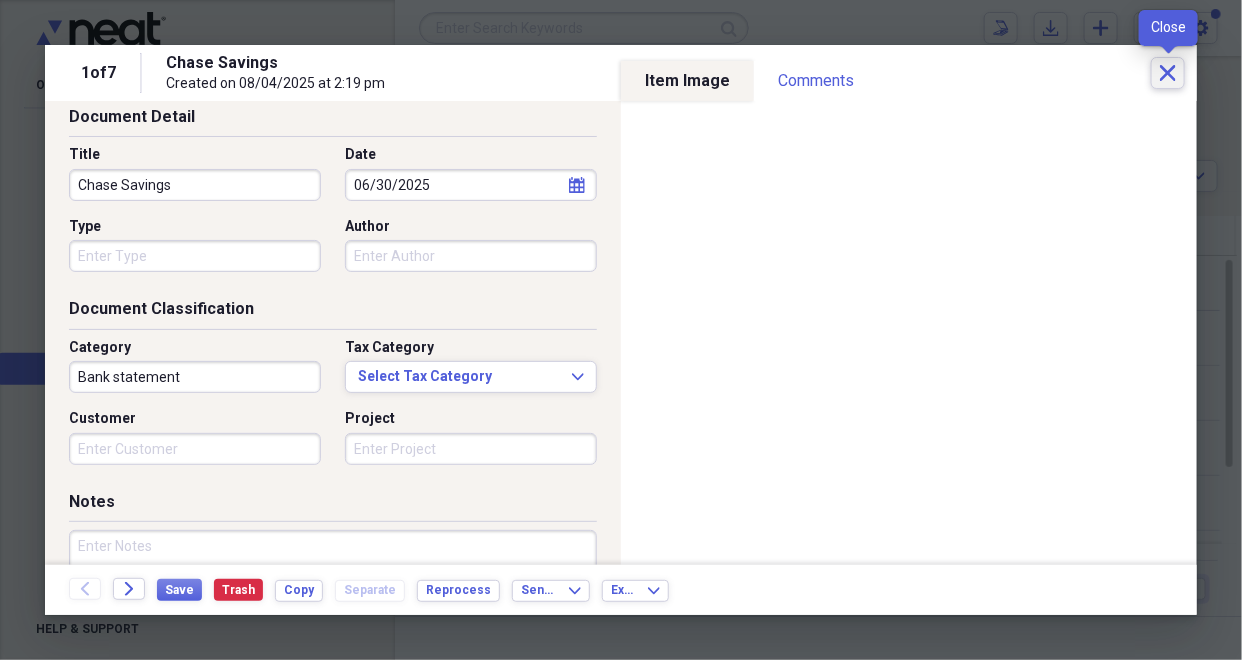 click on "Close" at bounding box center (1168, 73) 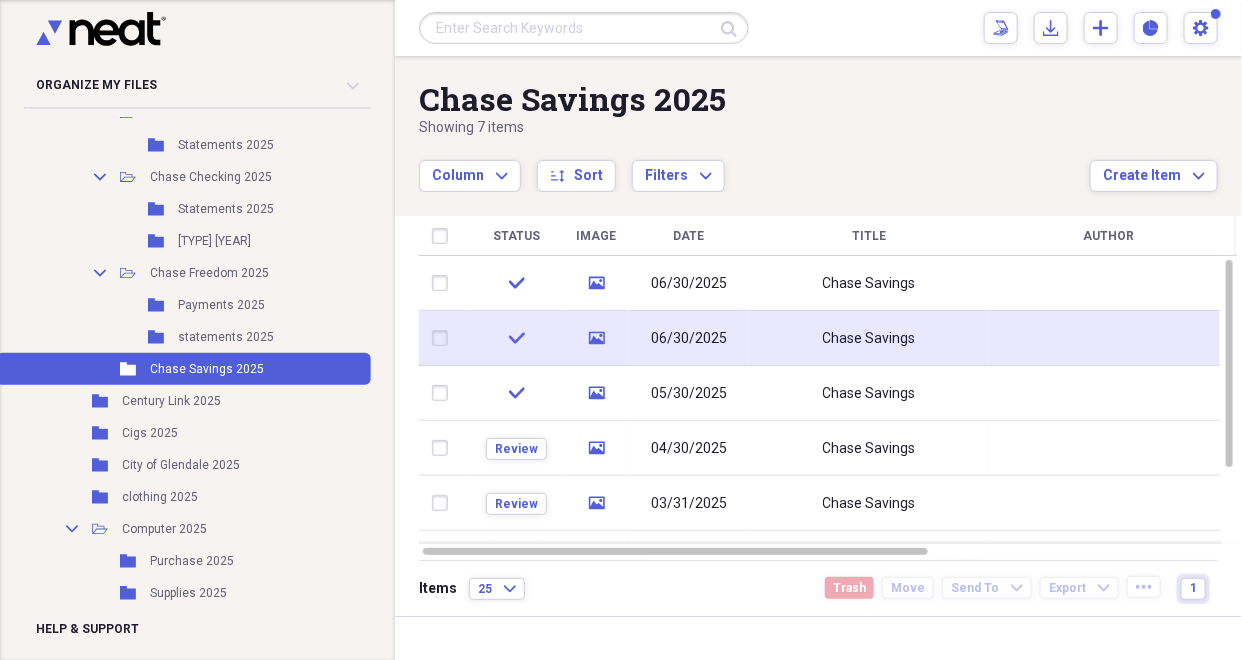 click on "Chase Savings" at bounding box center [869, 339] 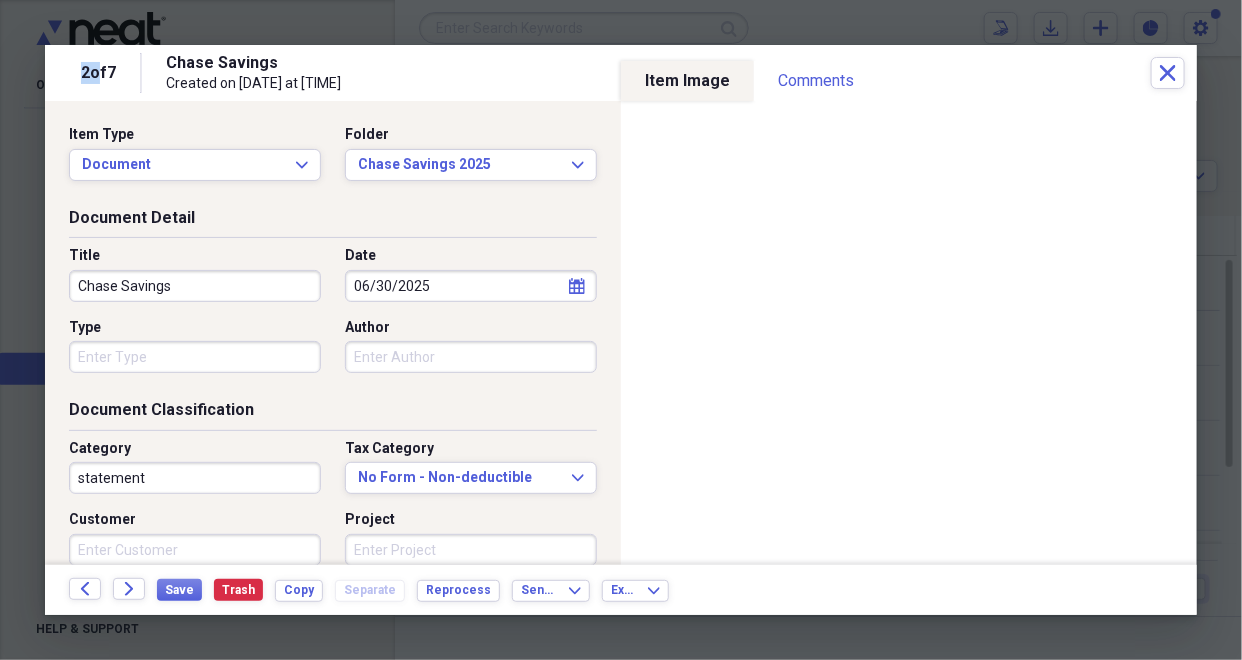 click on "calendar" 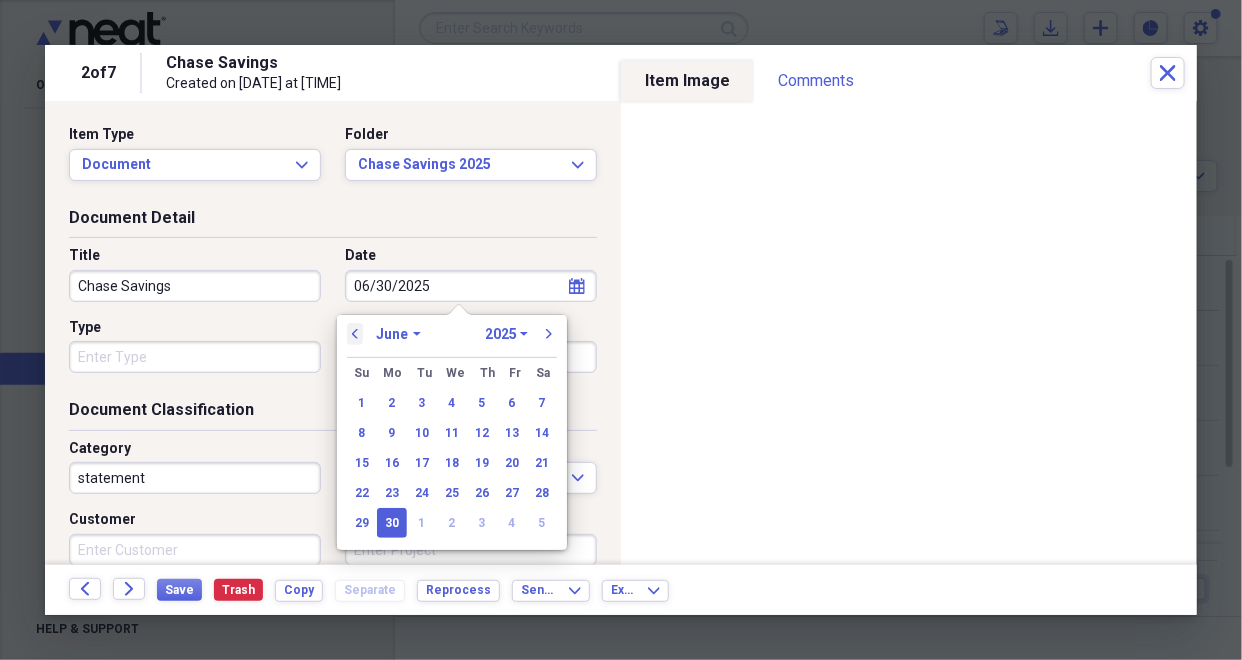 click on "previous" at bounding box center [355, 334] 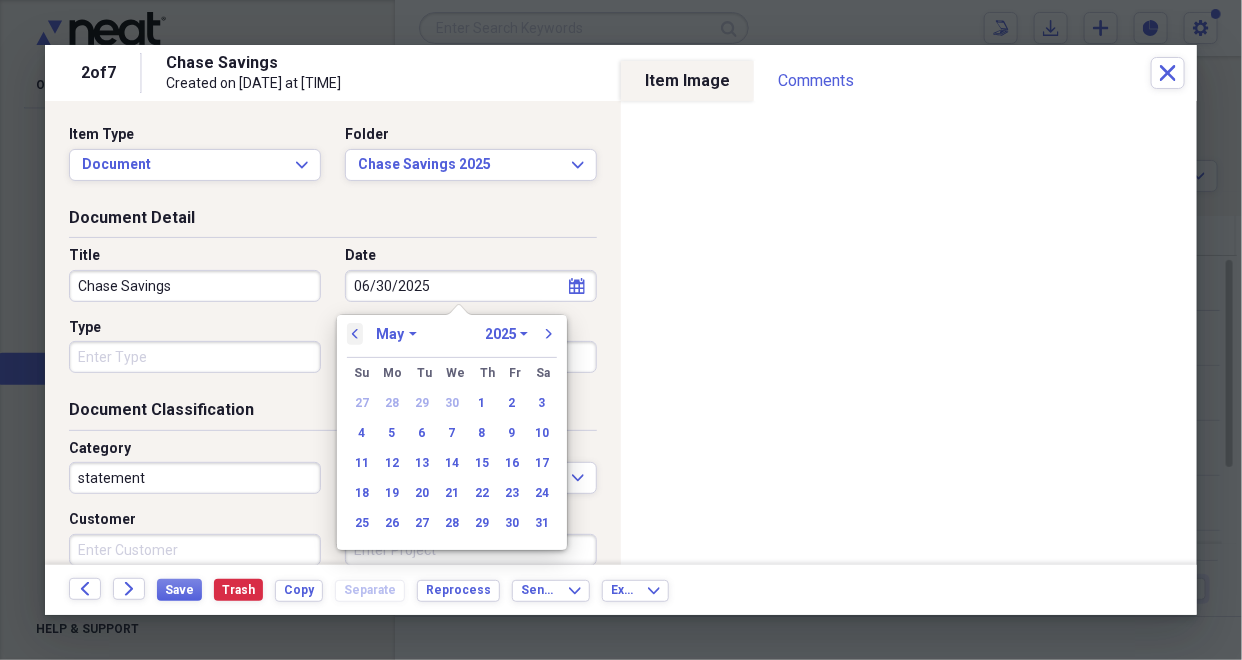 click on "previous" at bounding box center [355, 334] 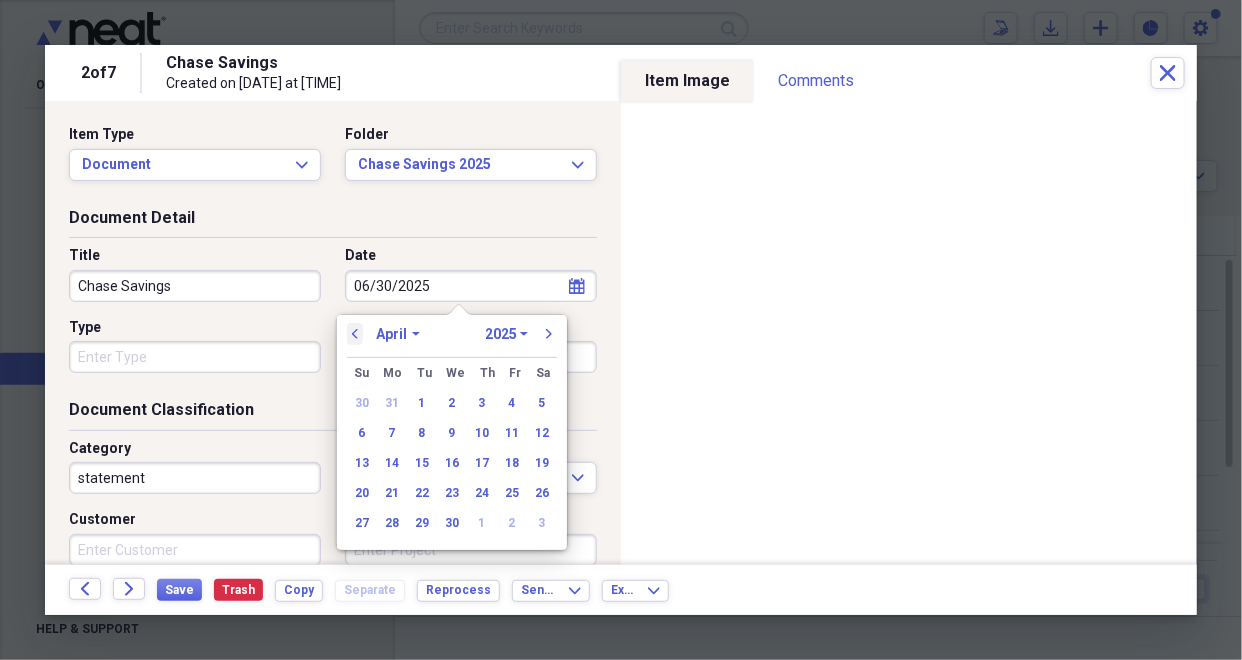 click on "previous" at bounding box center (355, 334) 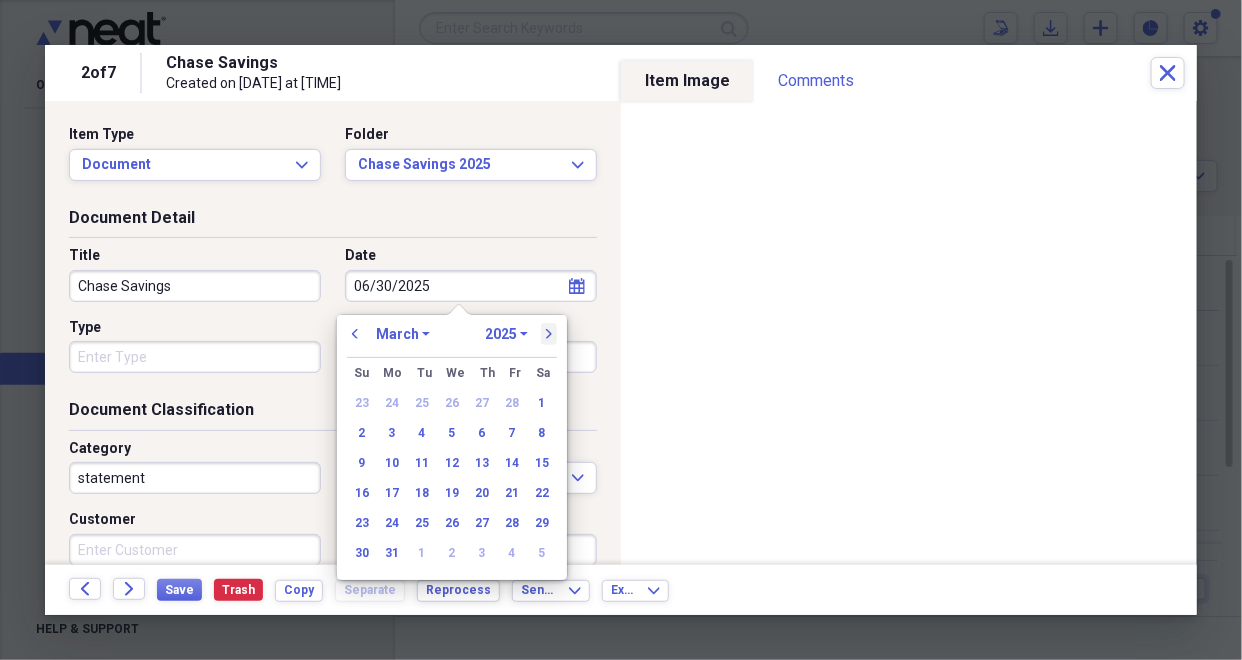 click on "next" at bounding box center [549, 334] 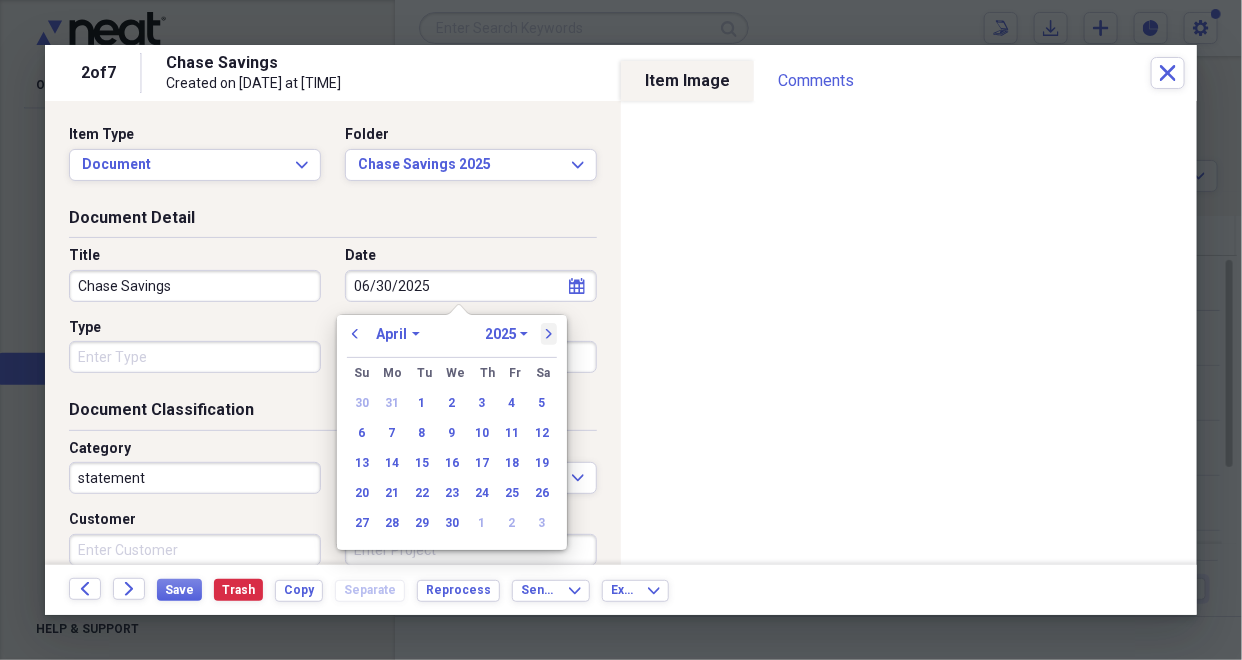 click on "next" at bounding box center [549, 334] 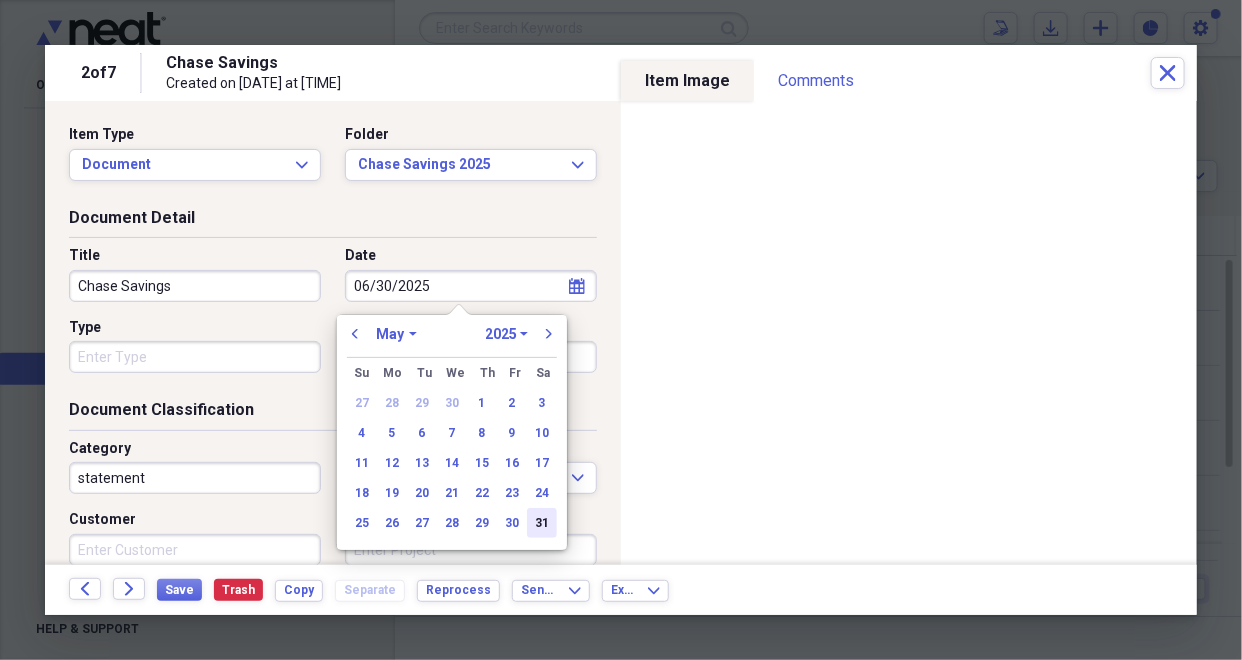 click on "31" at bounding box center [542, 523] 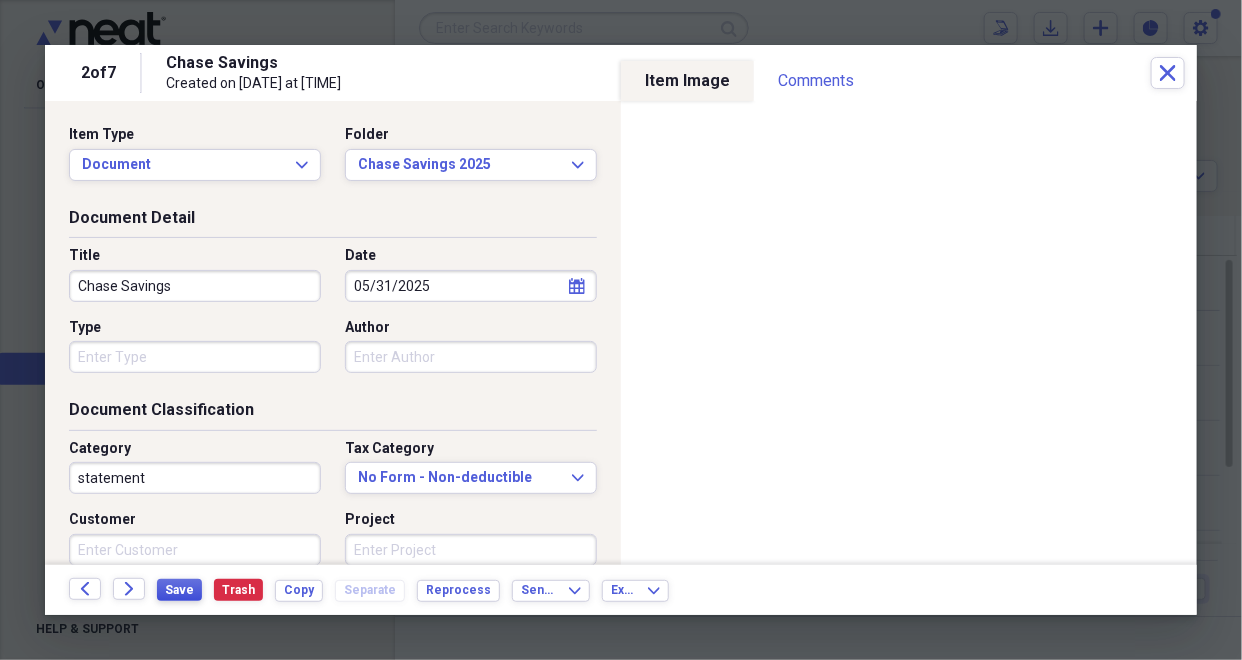 click on "Save" at bounding box center [179, 590] 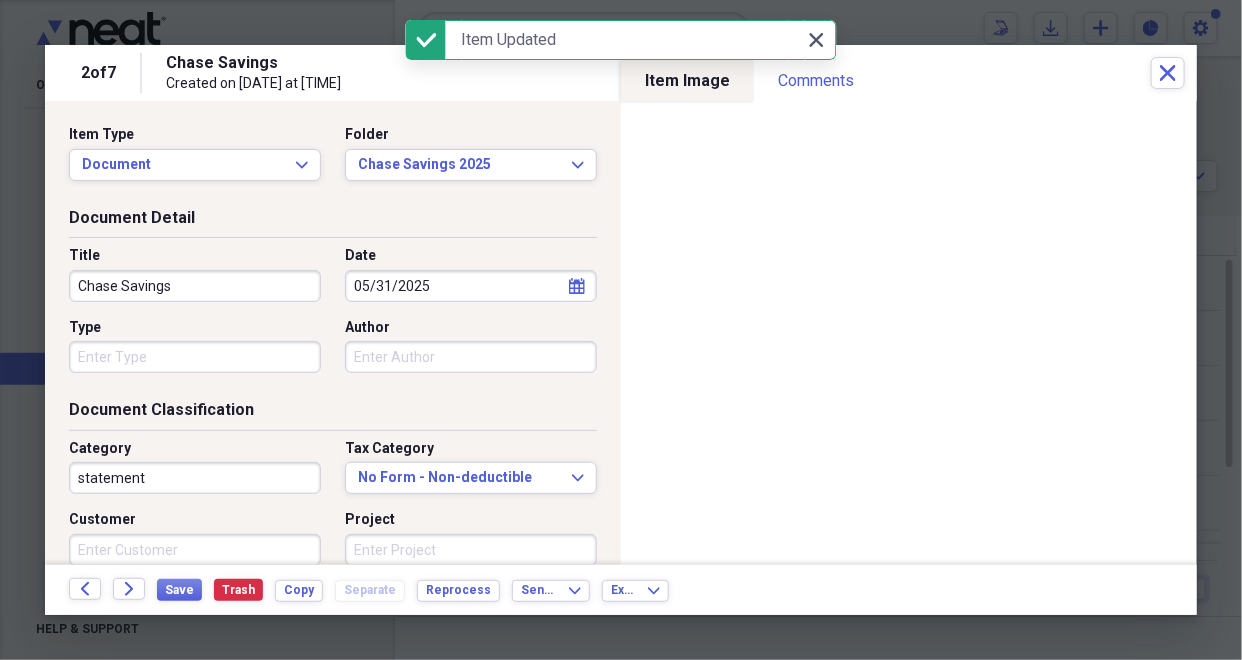 click on "Close" 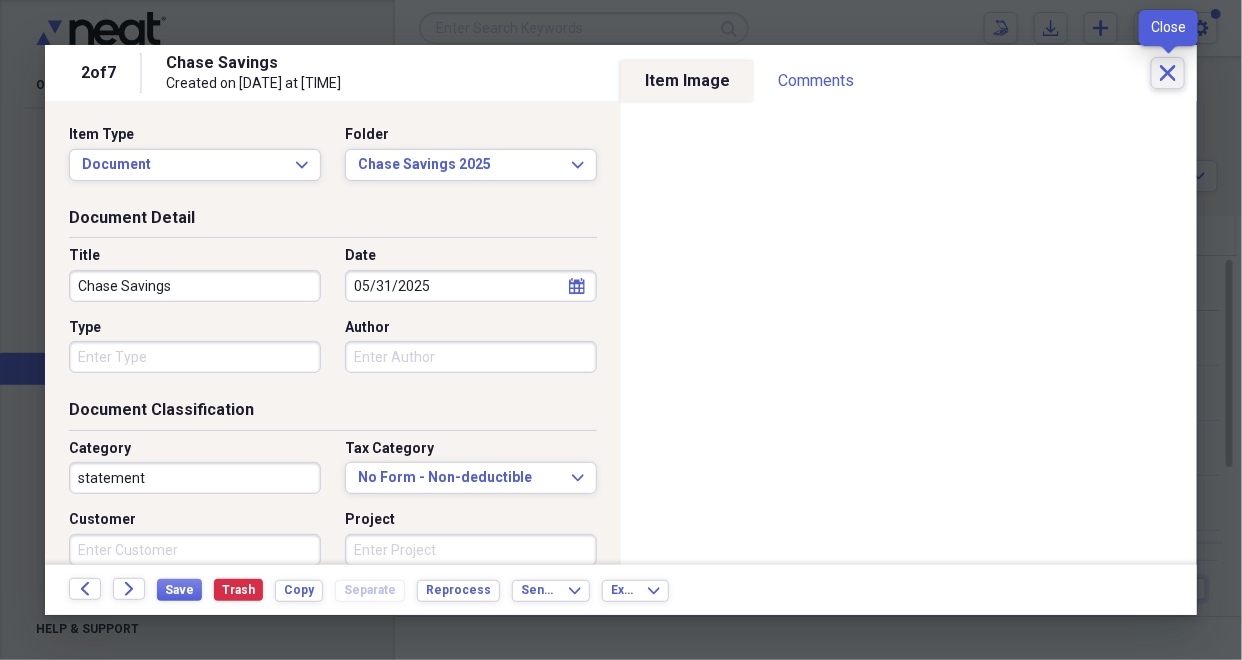 click on "Close" 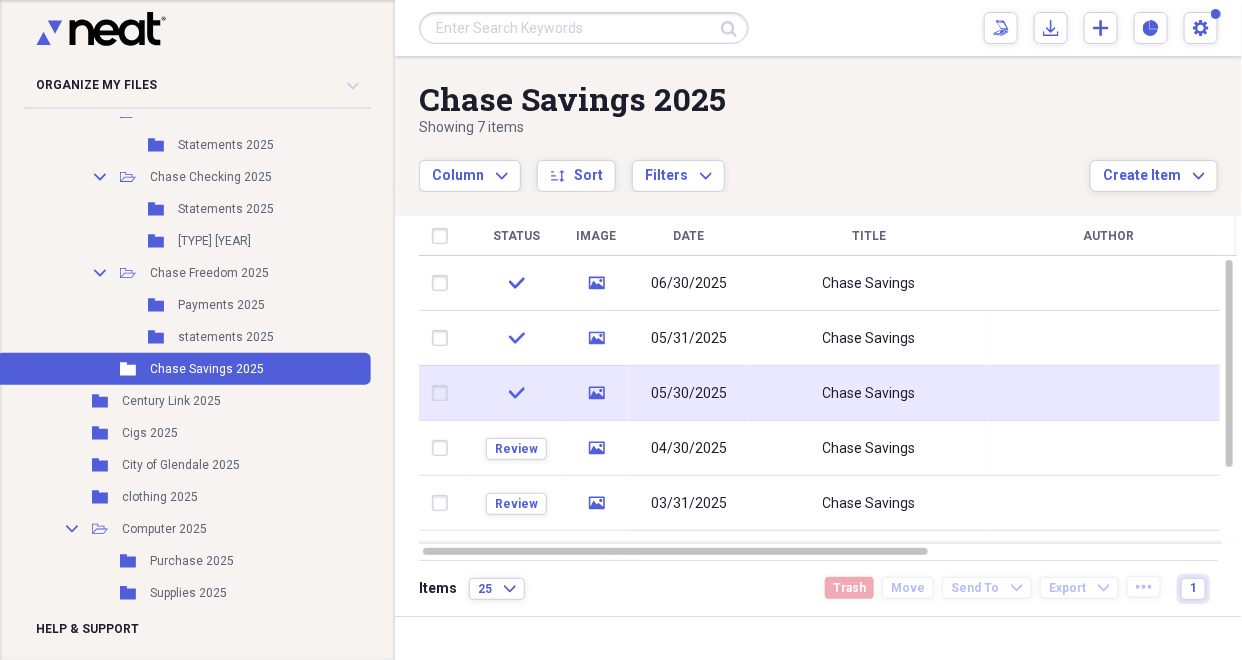 click on "05/30/2025" at bounding box center (689, 394) 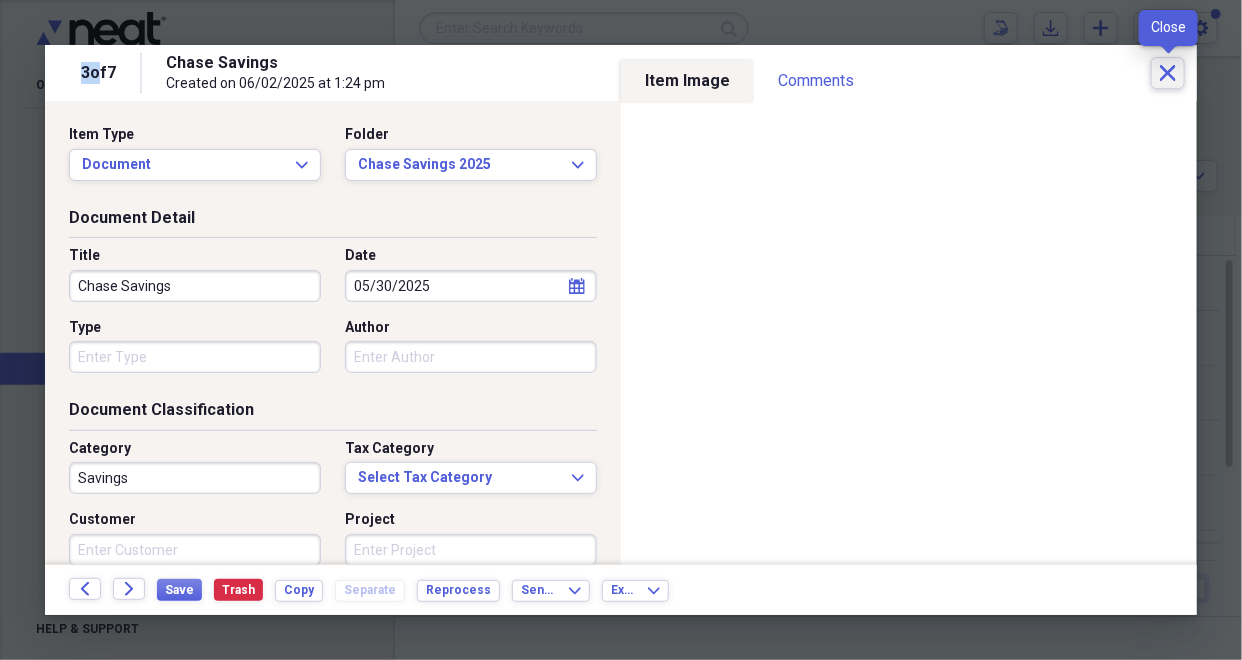 click on "Close" at bounding box center (1168, 73) 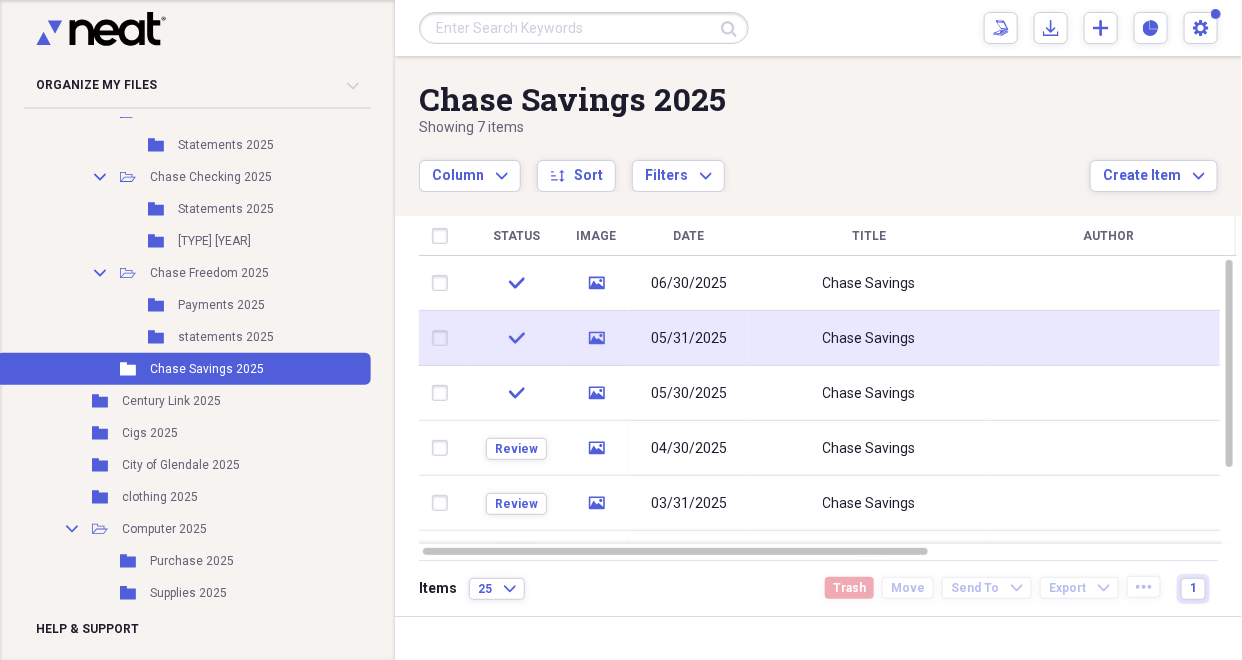 click on "05/31/2025" at bounding box center [689, 339] 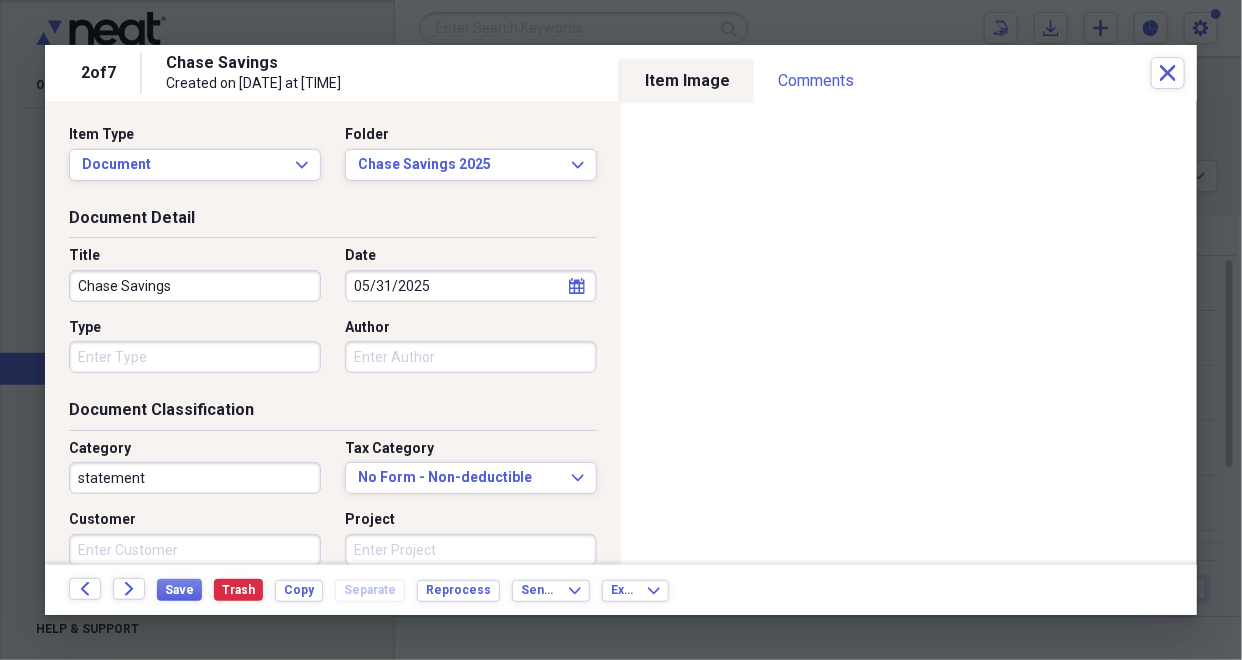 click on "calendar" 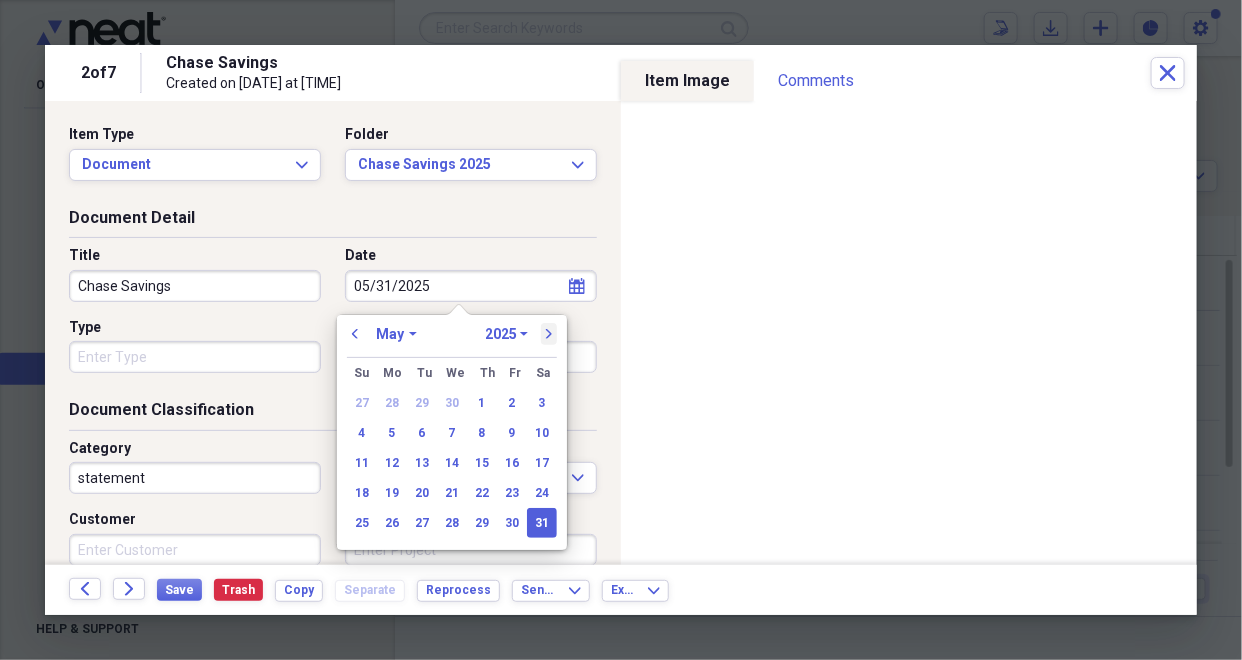 click on "next" at bounding box center (549, 334) 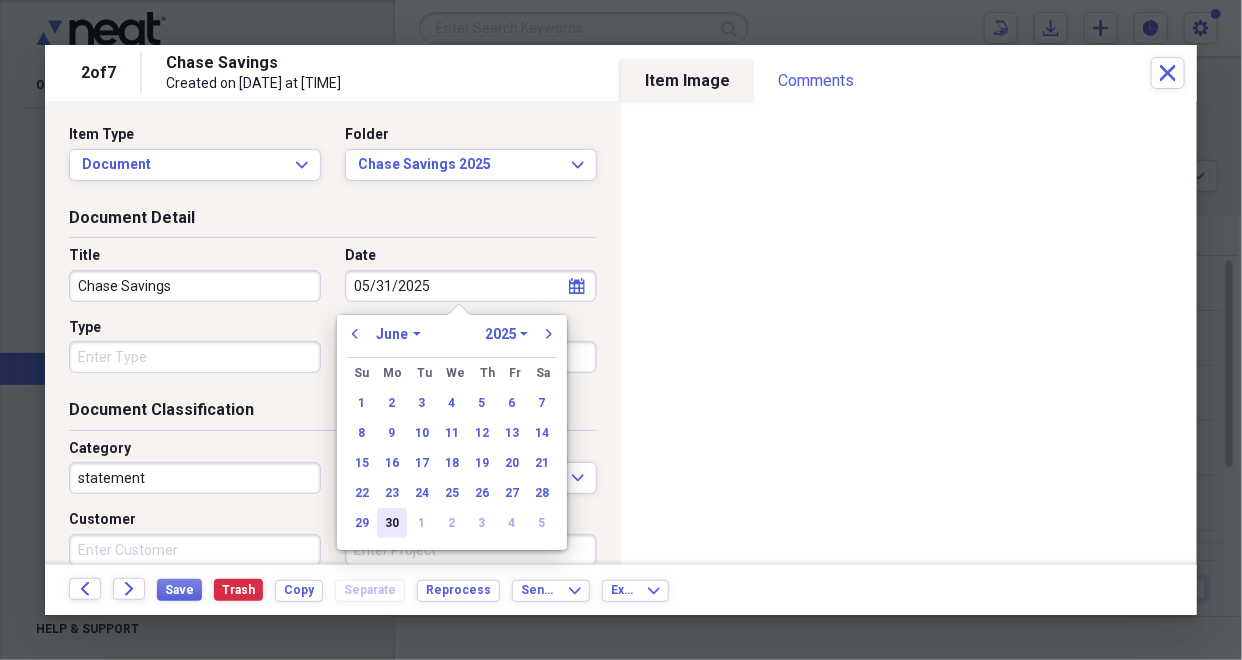 click on "30" at bounding box center (392, 523) 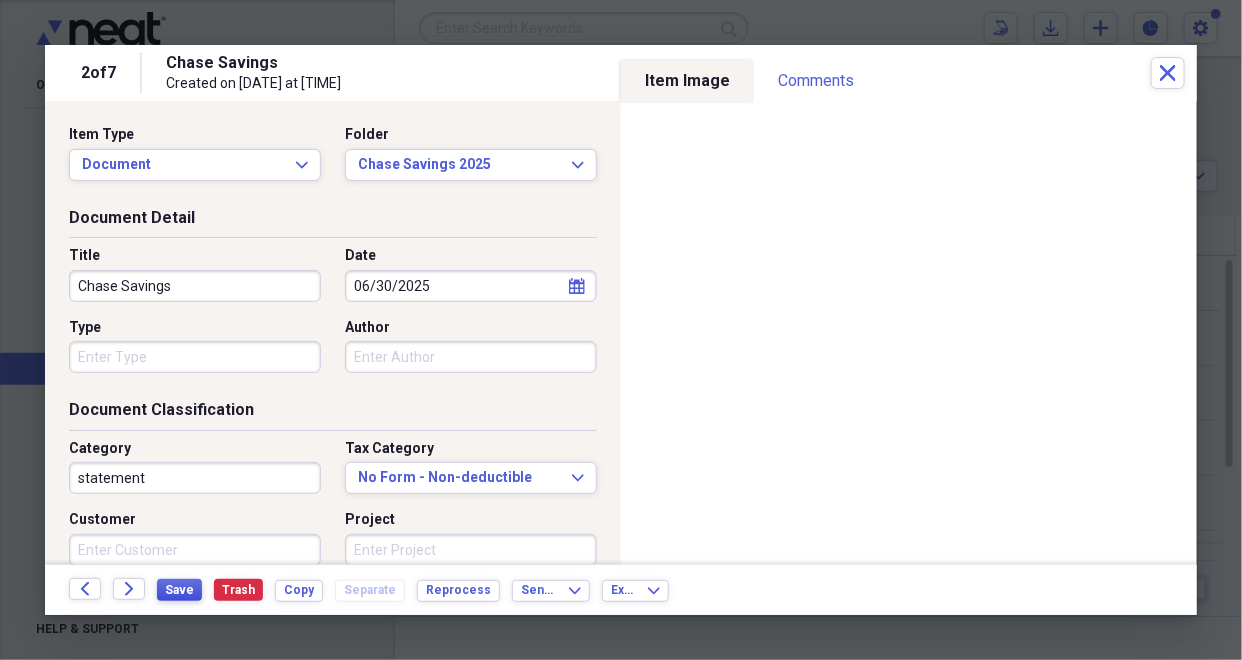 click on "Save" at bounding box center (179, 590) 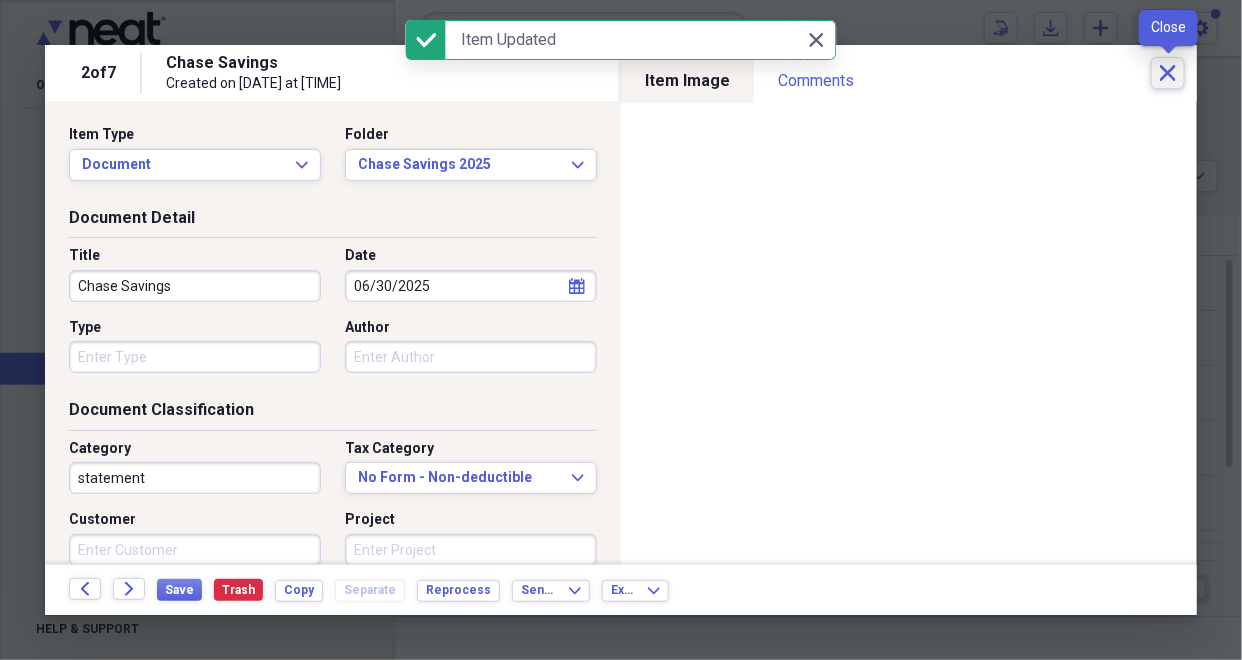 click on "Close" 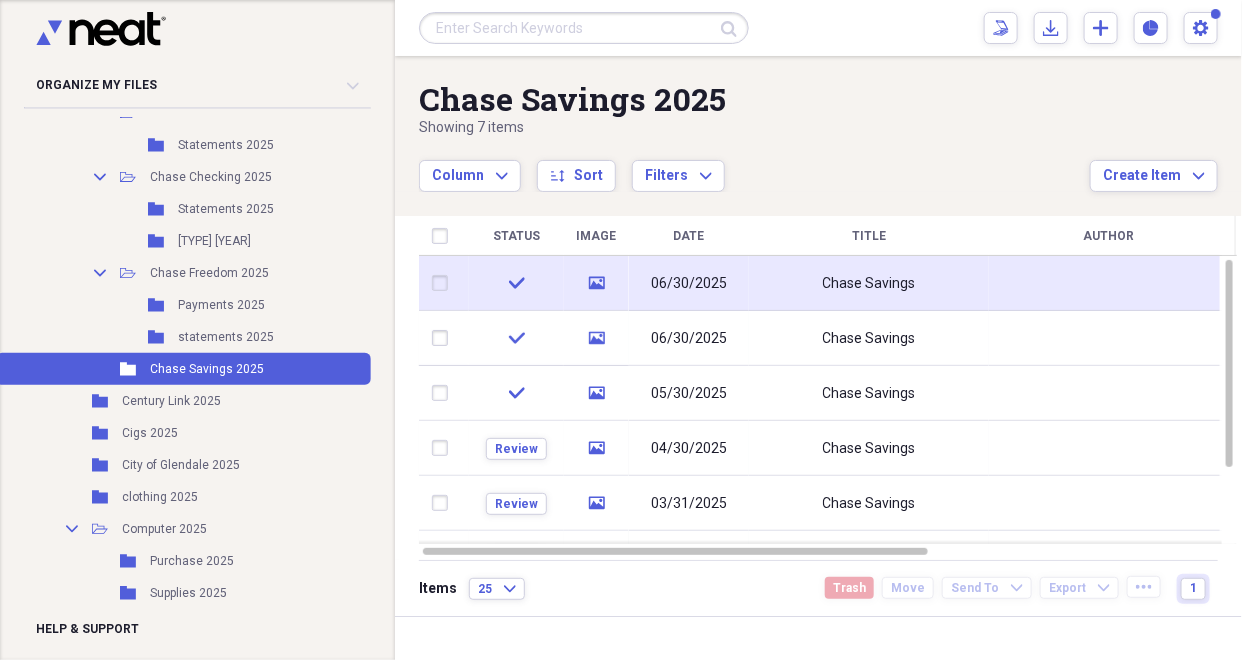 click on "06/30/2025" at bounding box center [689, 284] 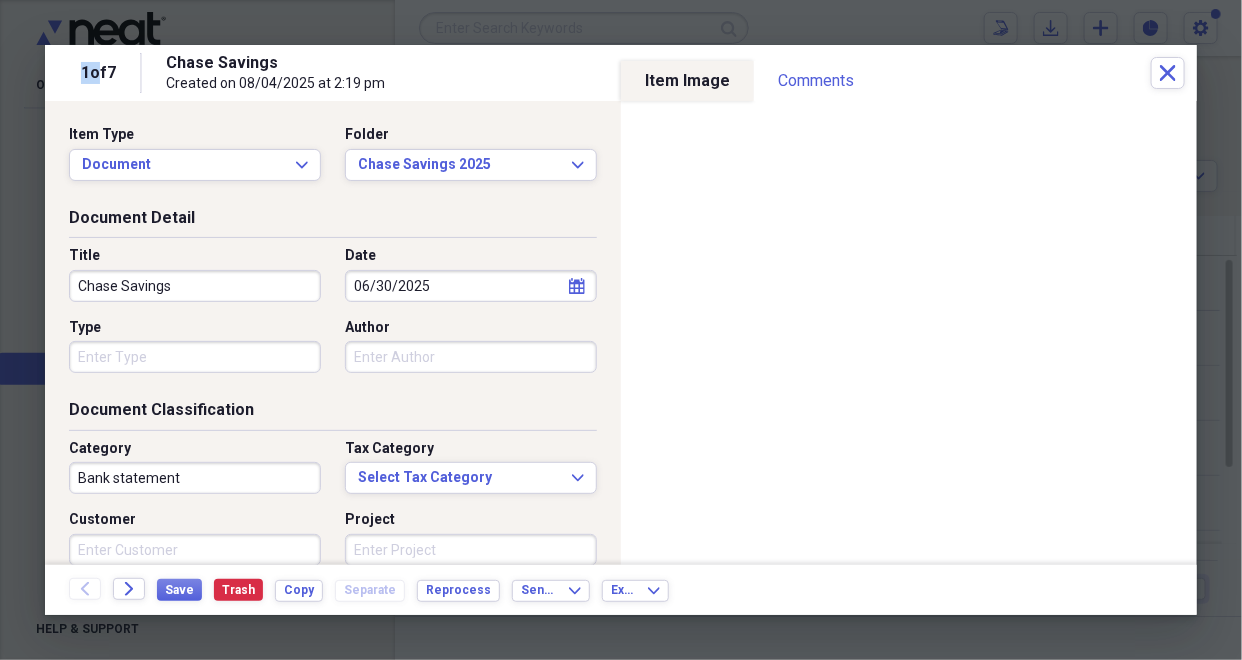 click on "calendar" 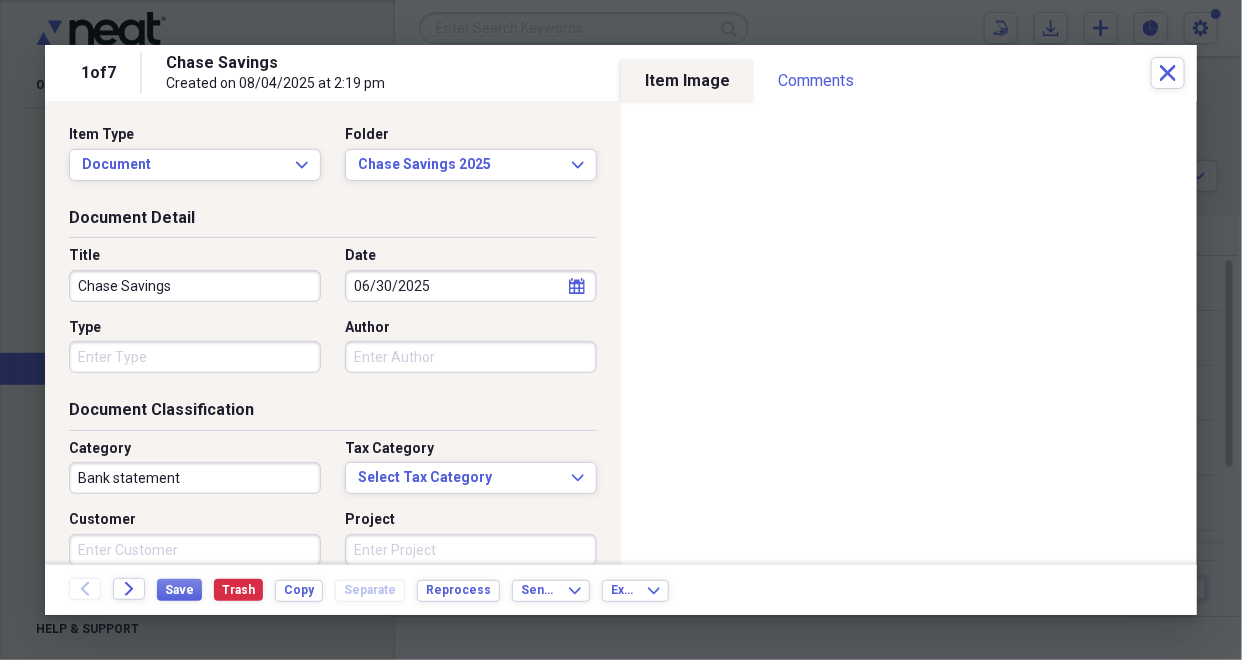 select on "5" 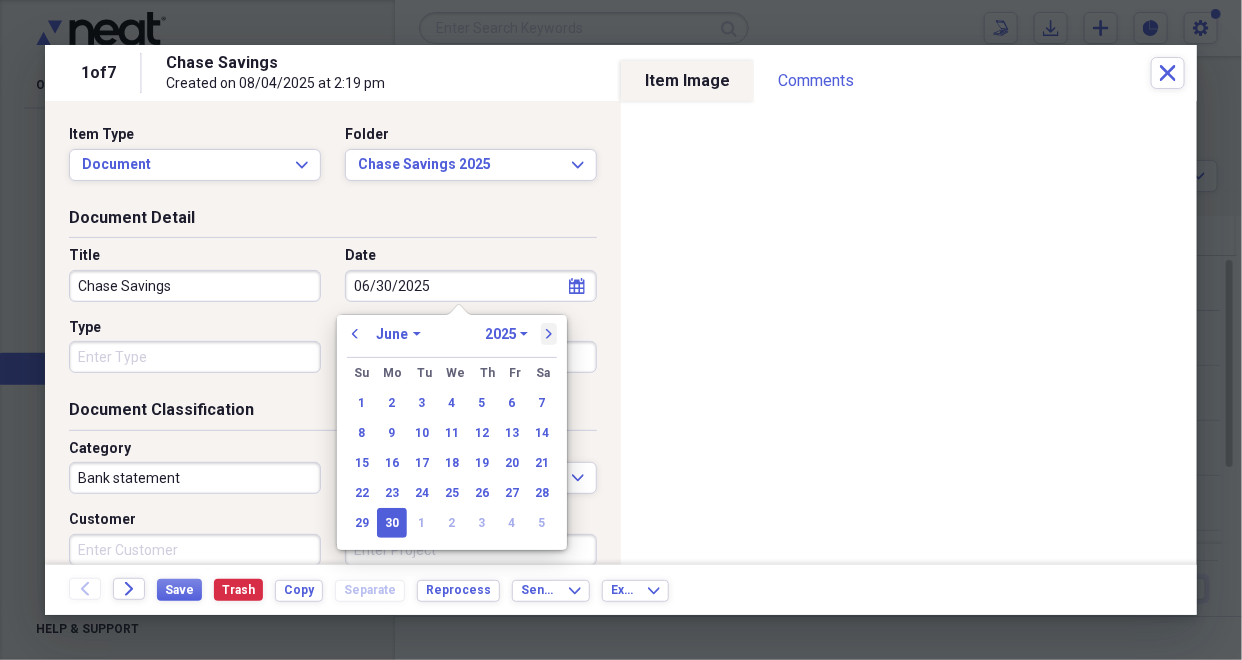click on "next" at bounding box center [549, 334] 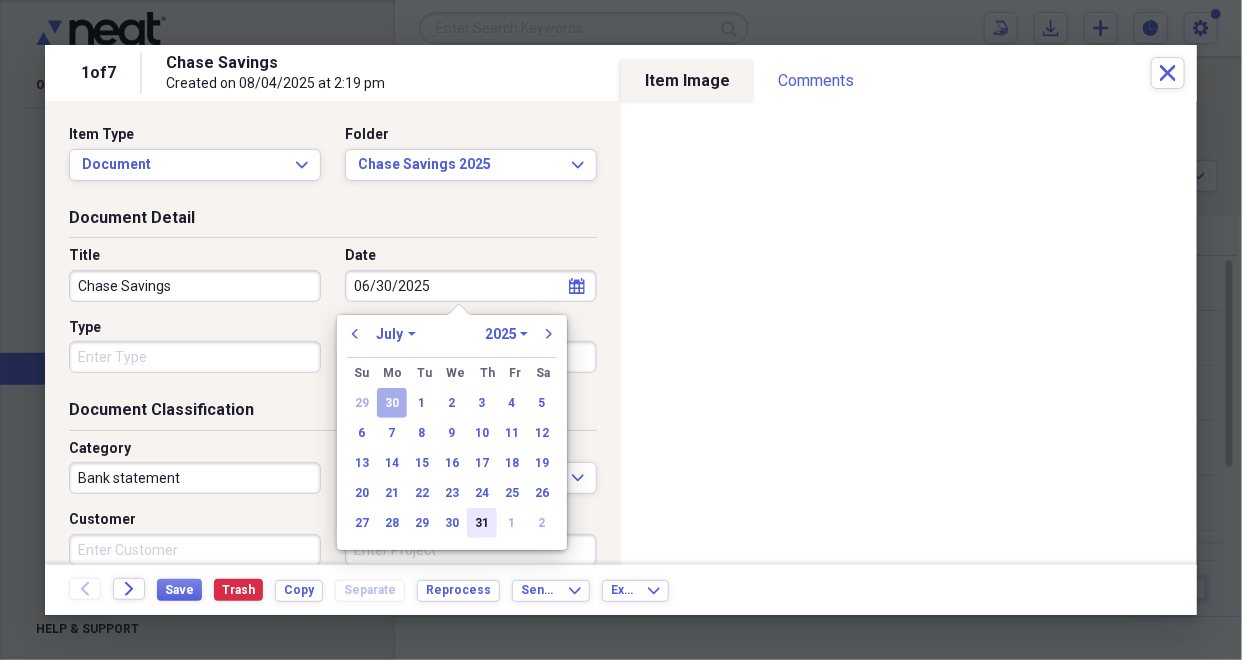 click on "31" at bounding box center [482, 523] 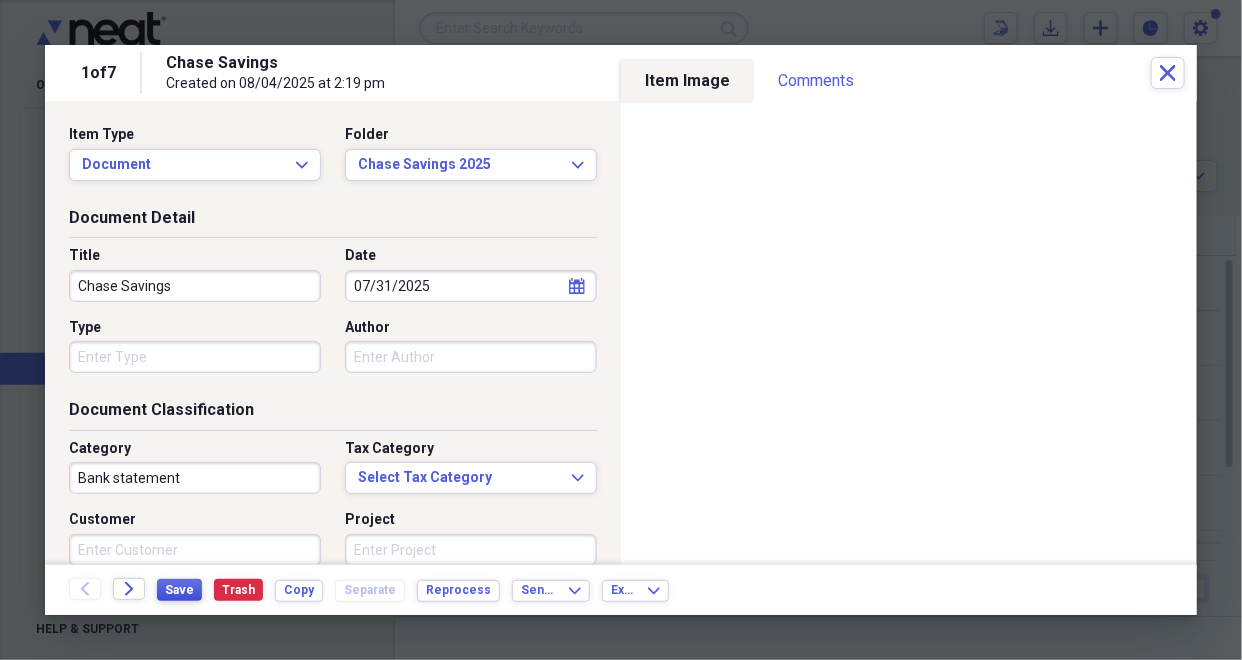click on "Save" at bounding box center [179, 590] 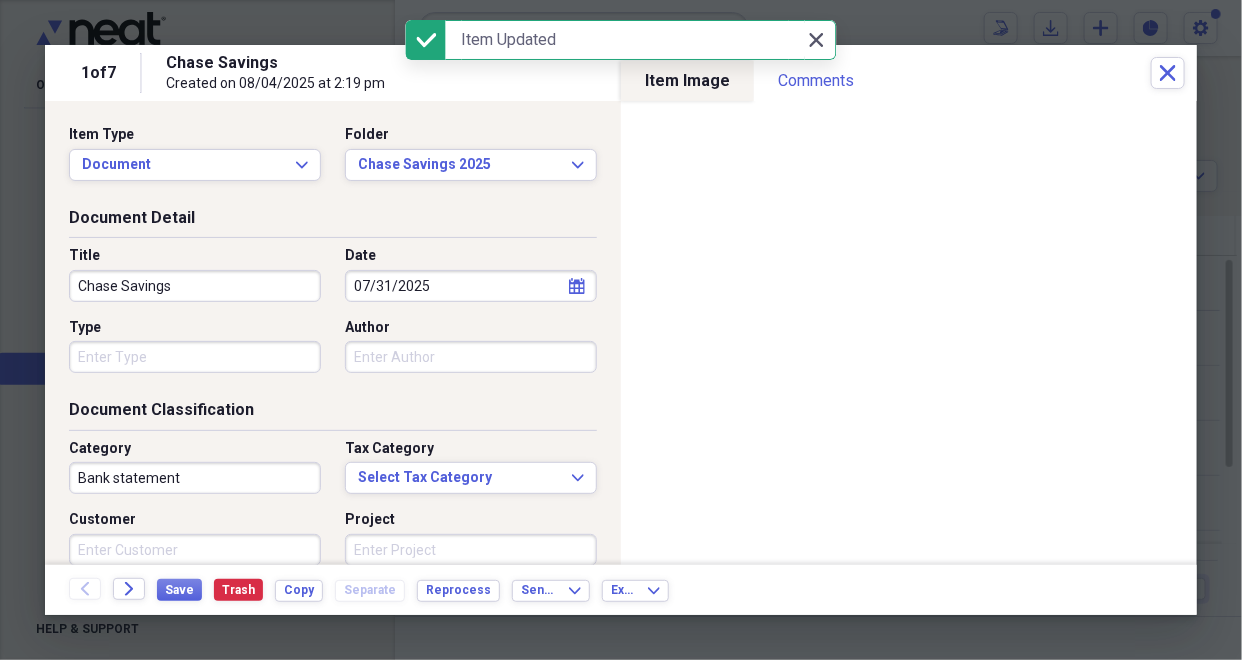 click on "Close Close" at bounding box center (816, 40) 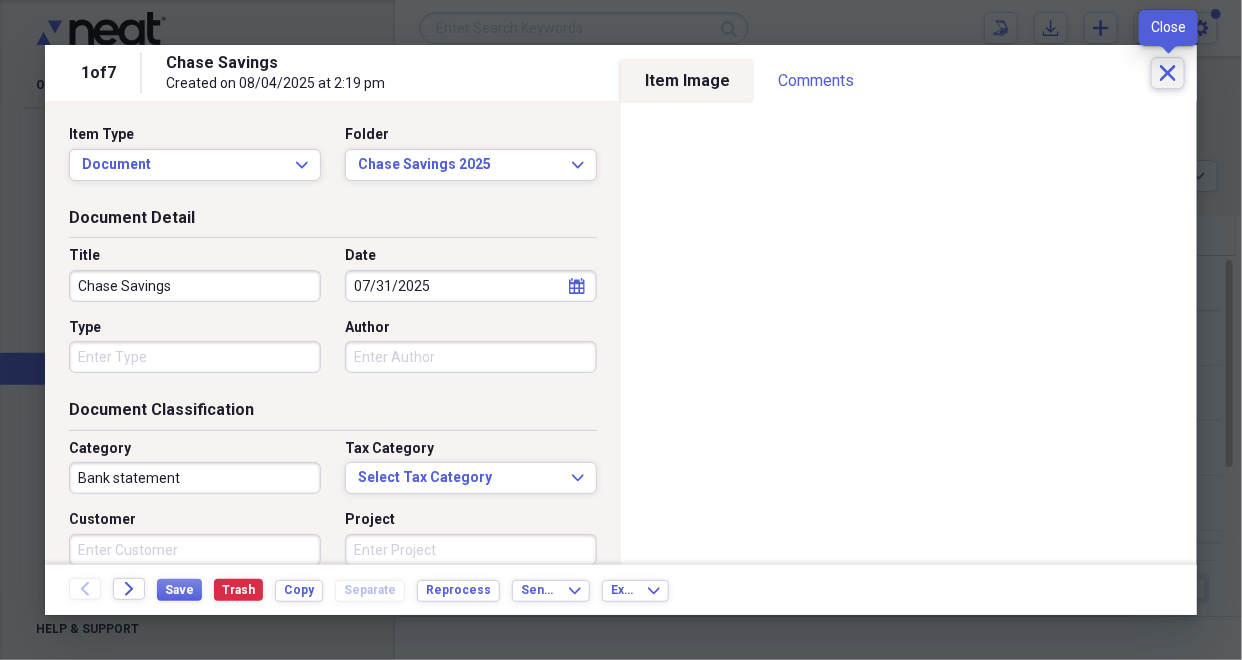 click on "Close" 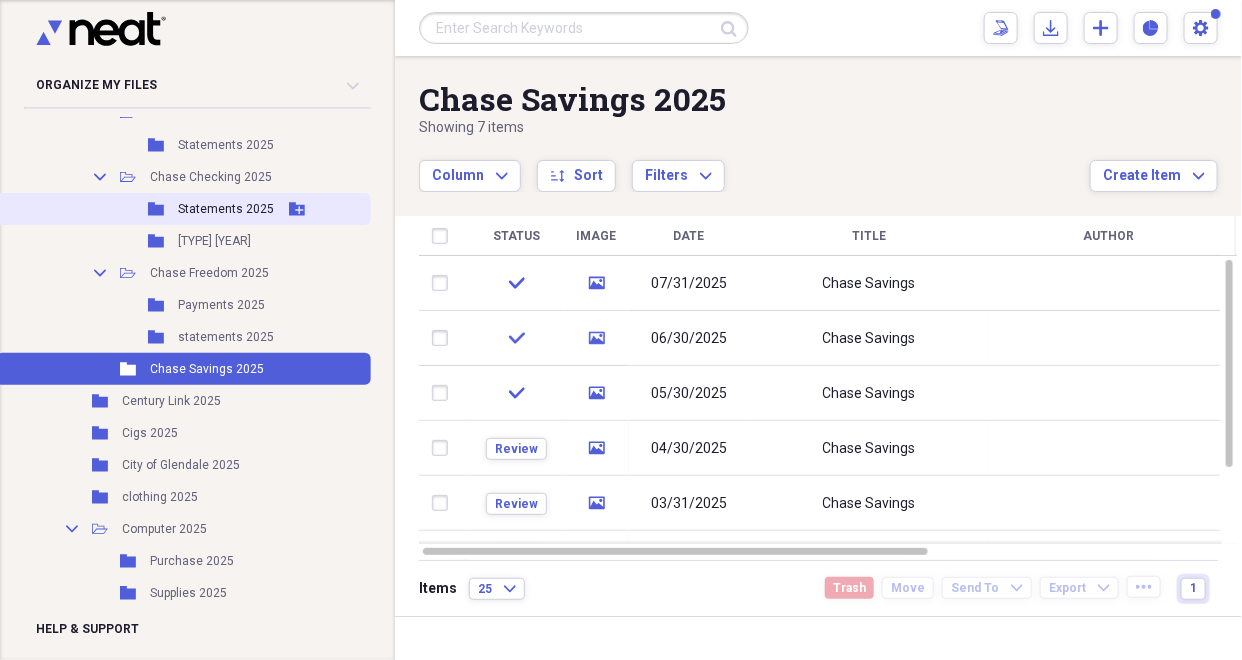 click on "Statements 2025" at bounding box center (226, 209) 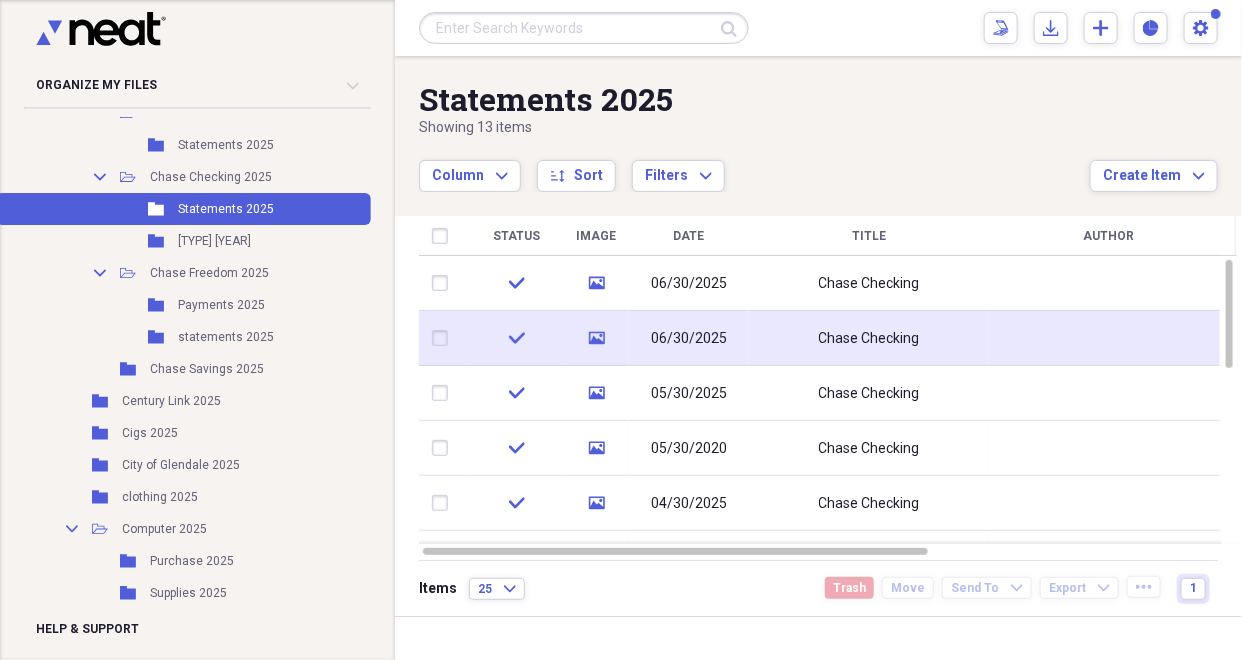 click on "06/30/2025" at bounding box center (689, 339) 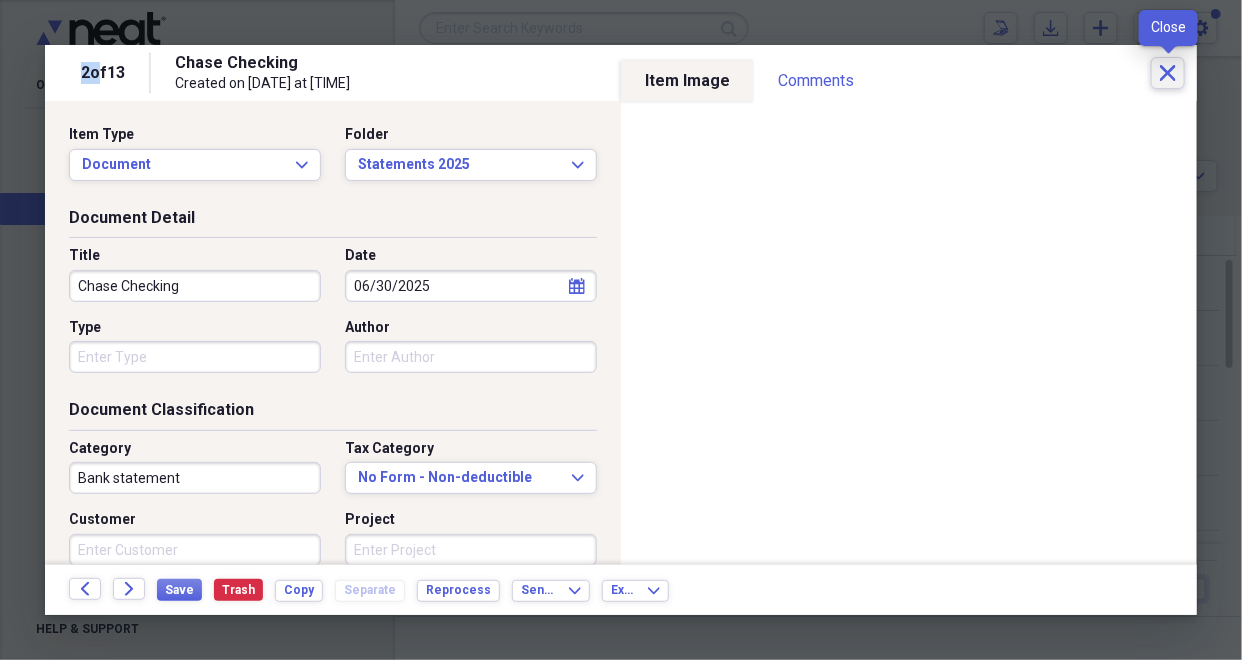 click on "Close" 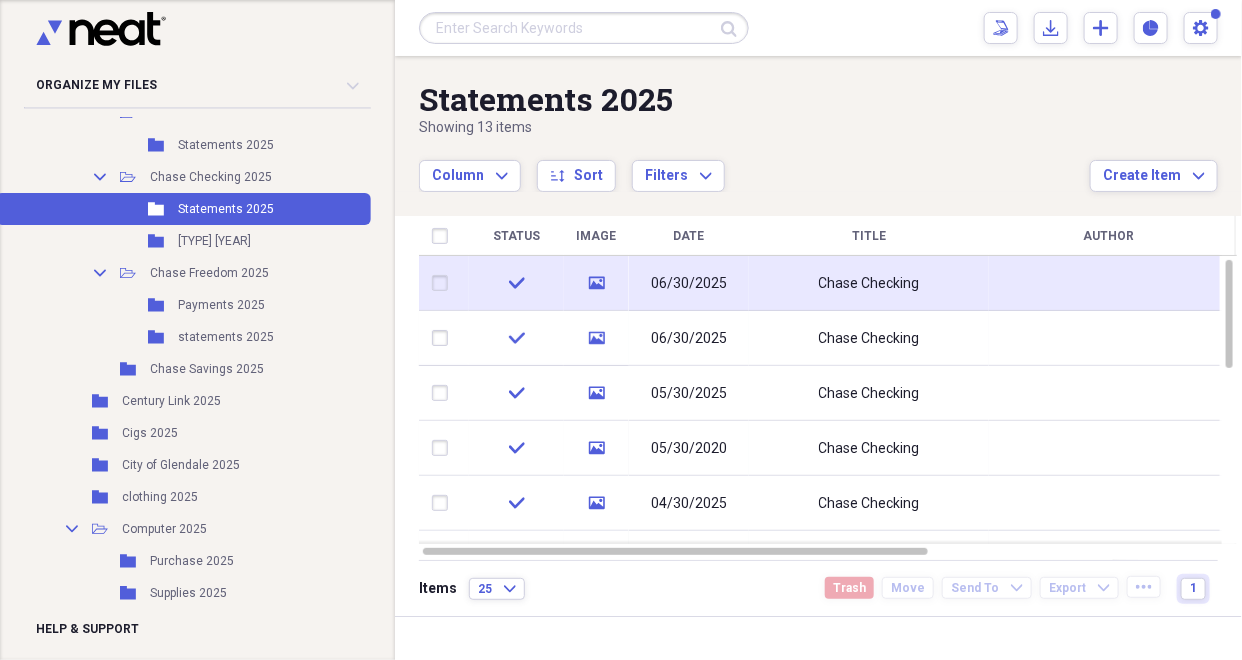 click on "06/30/2025" at bounding box center (689, 284) 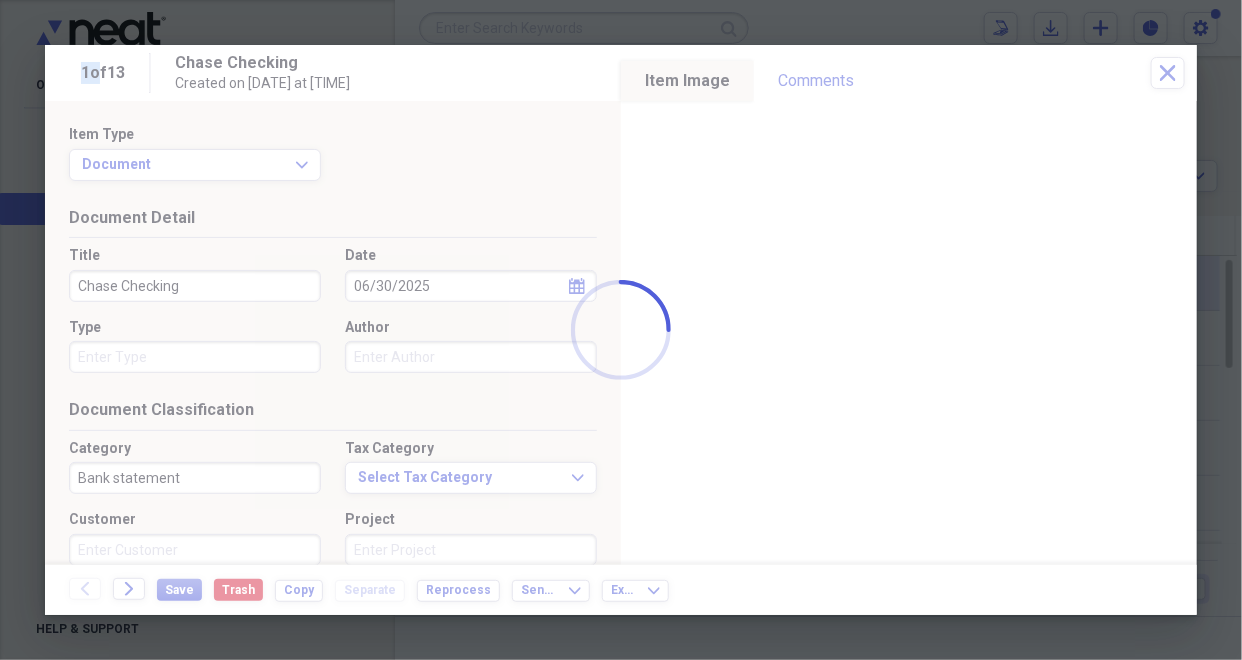 click at bounding box center [621, 330] 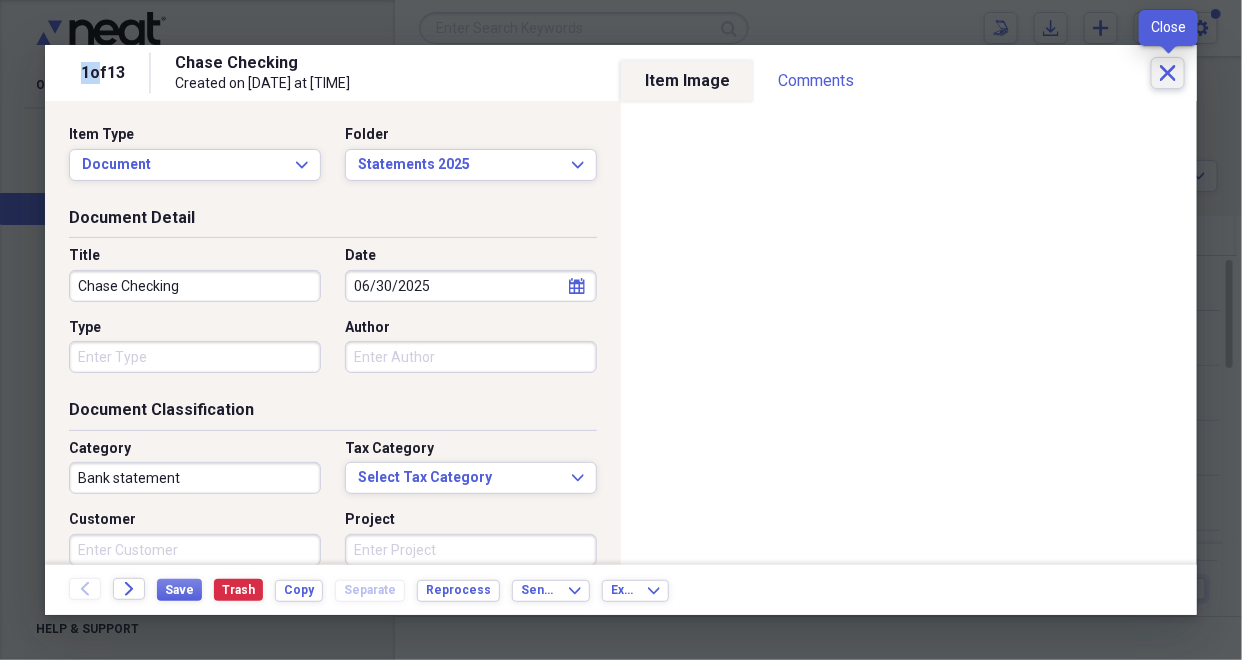 click on "Close" at bounding box center [1168, 73] 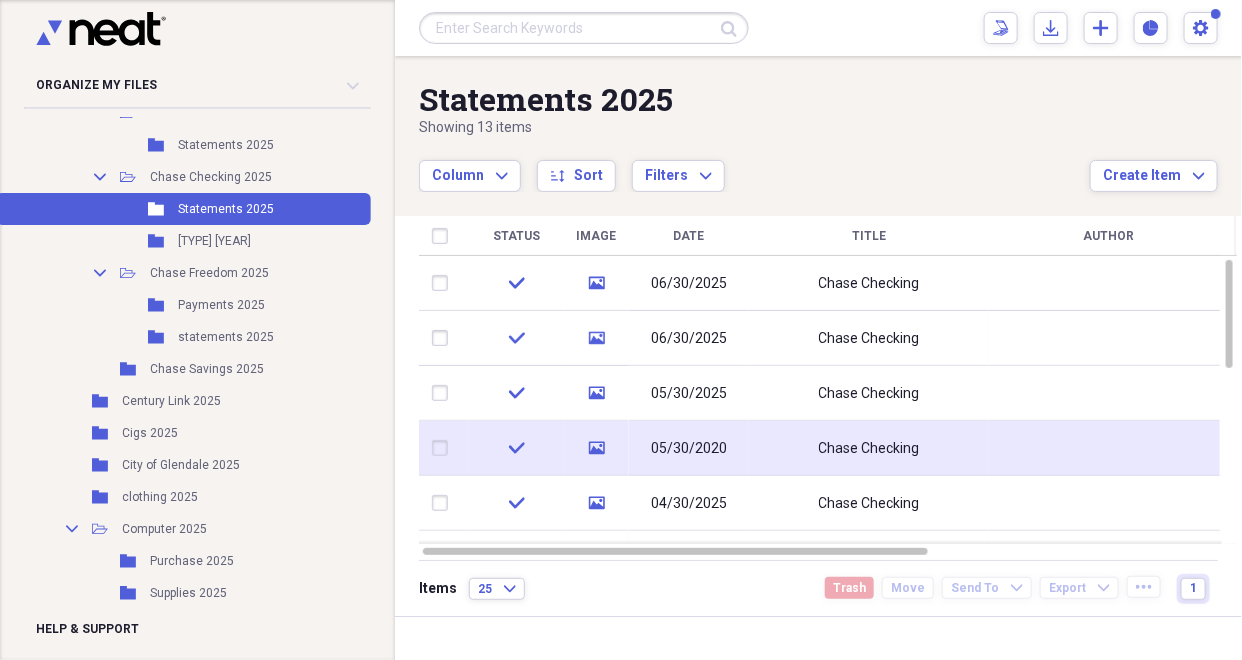 click on "05/30/2020" at bounding box center [689, 449] 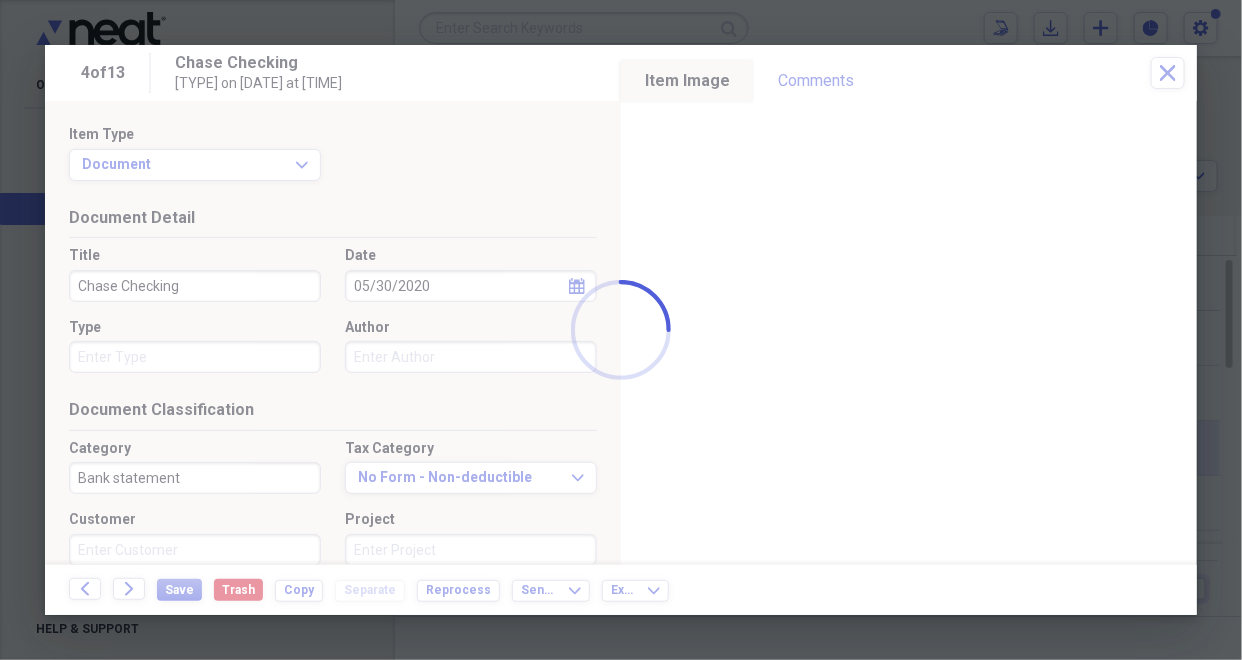 click at bounding box center [621, 330] 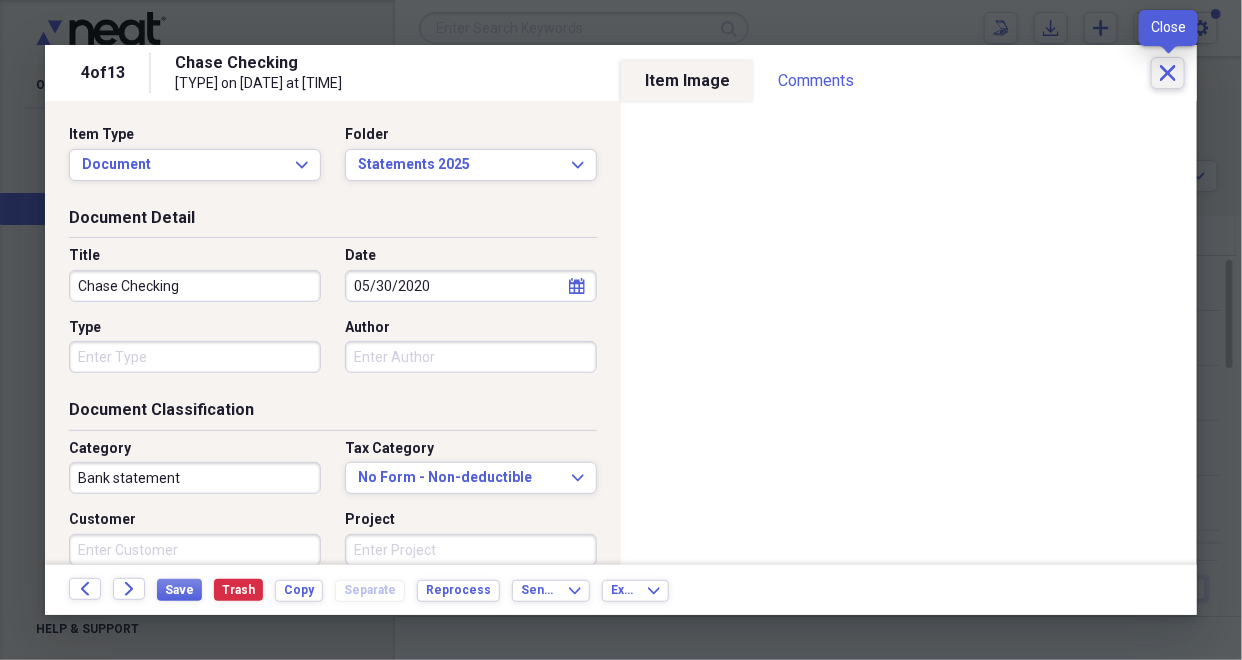 click on "Close" 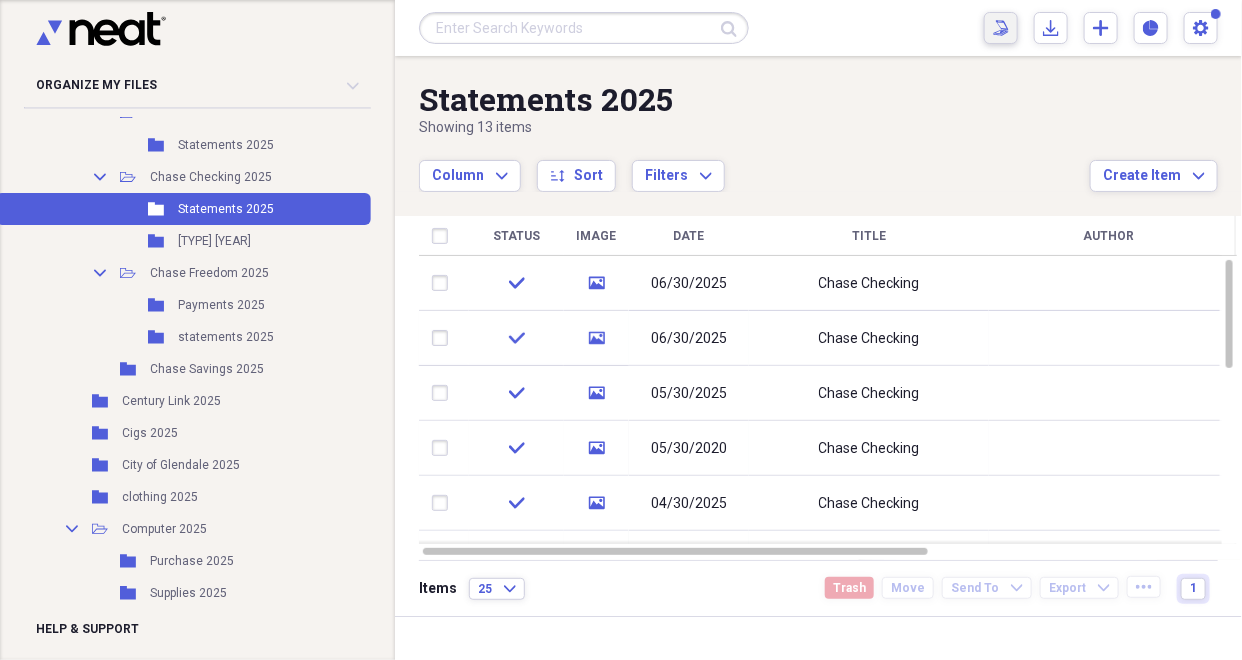 click on "Scan" 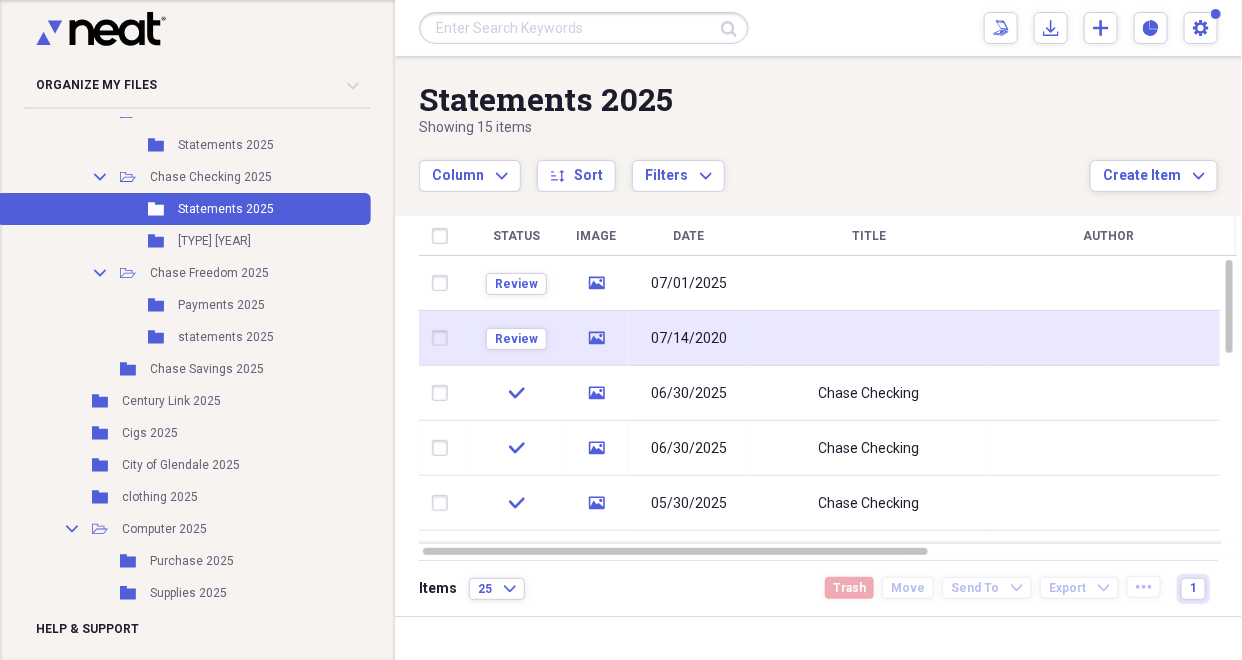 click on "07/14/2020" at bounding box center [689, 339] 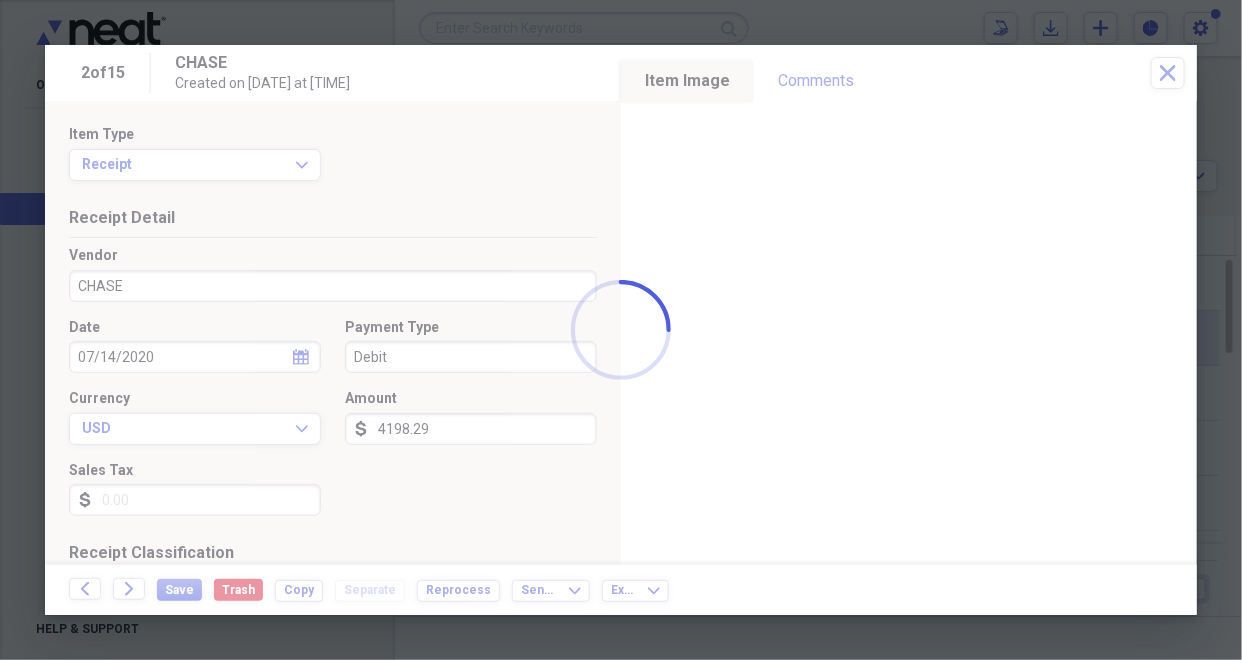 click at bounding box center [621, 330] 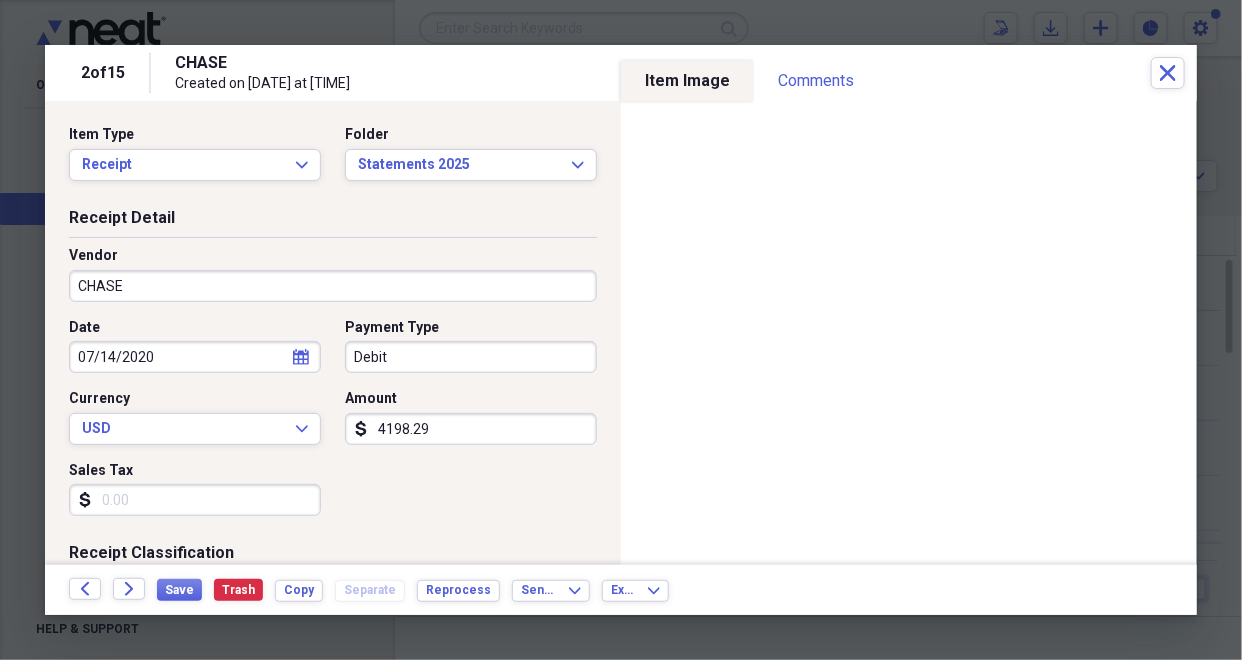 click on "CHASE" at bounding box center (333, 286) 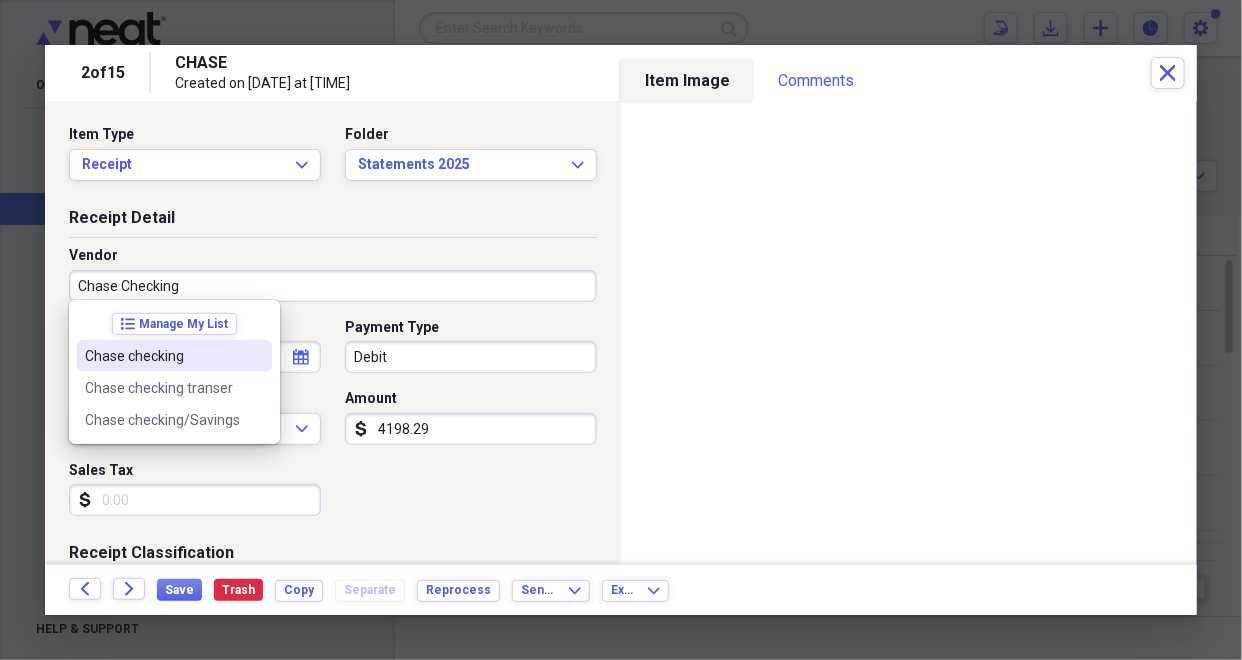 click on "Chase checking" at bounding box center (162, 356) 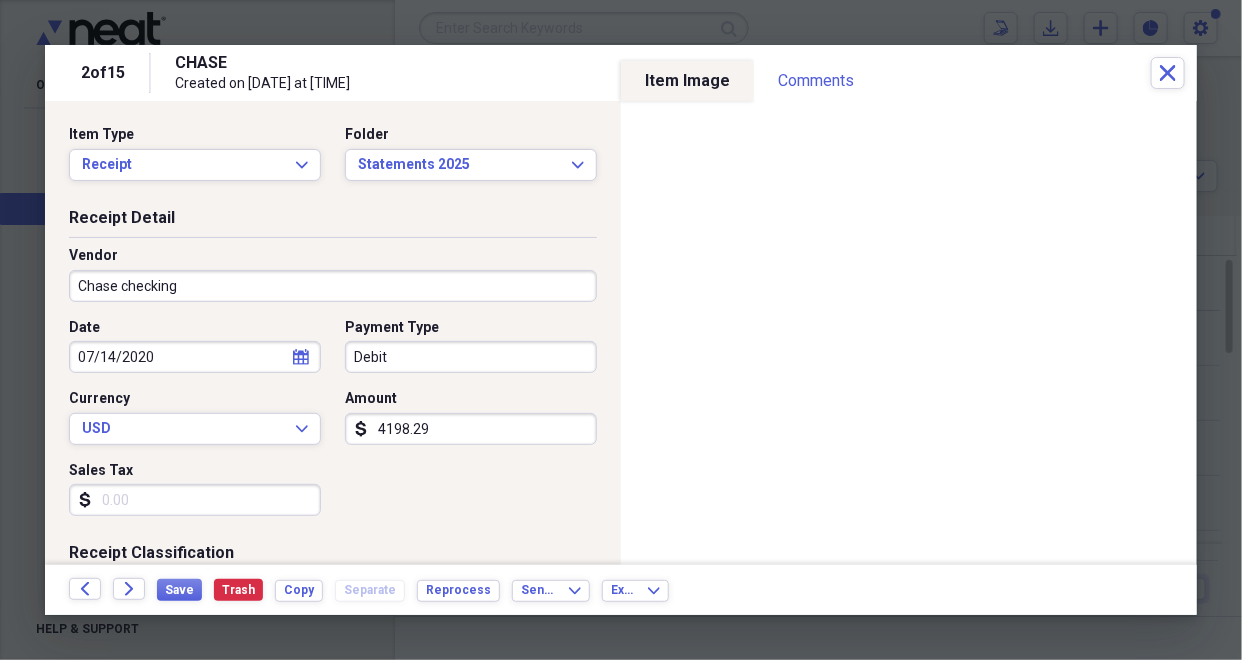 click on "calendar" 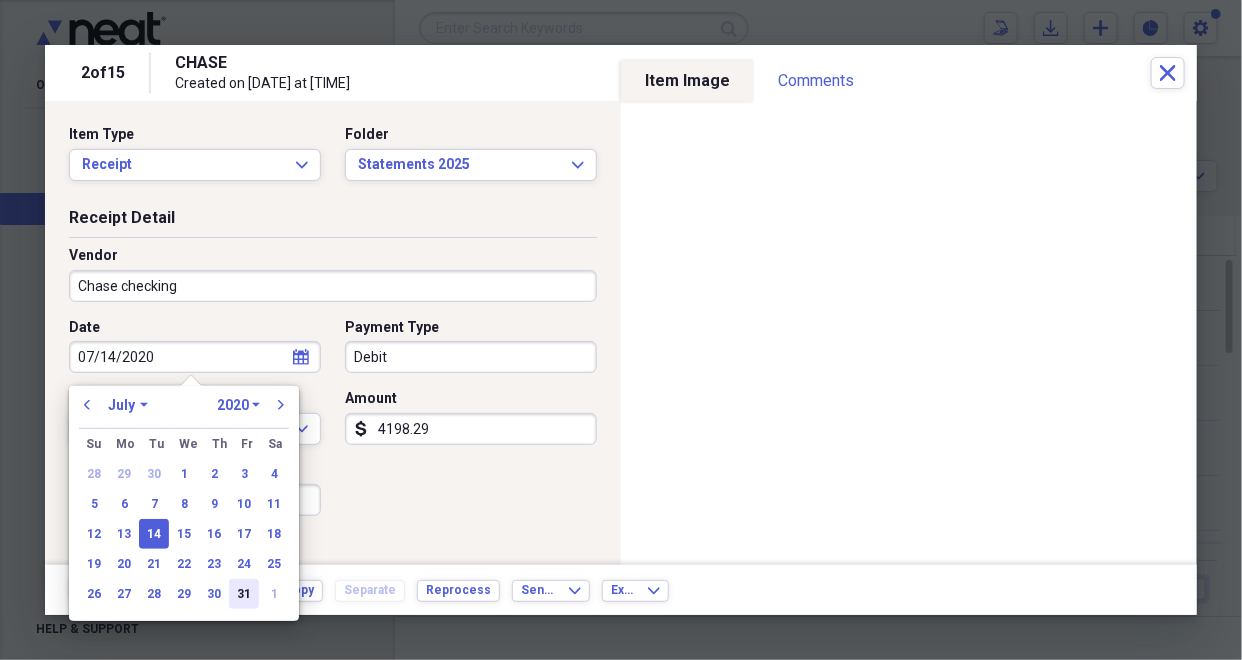 click on "31" at bounding box center [244, 594] 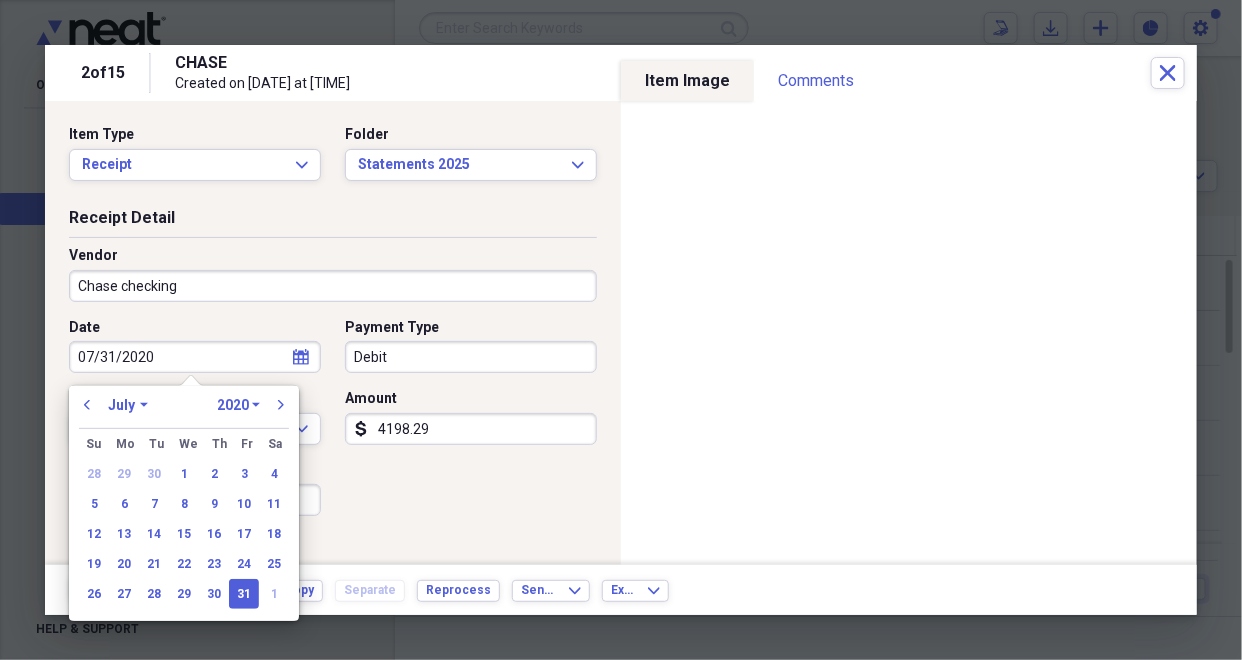 type on "07/31/2020" 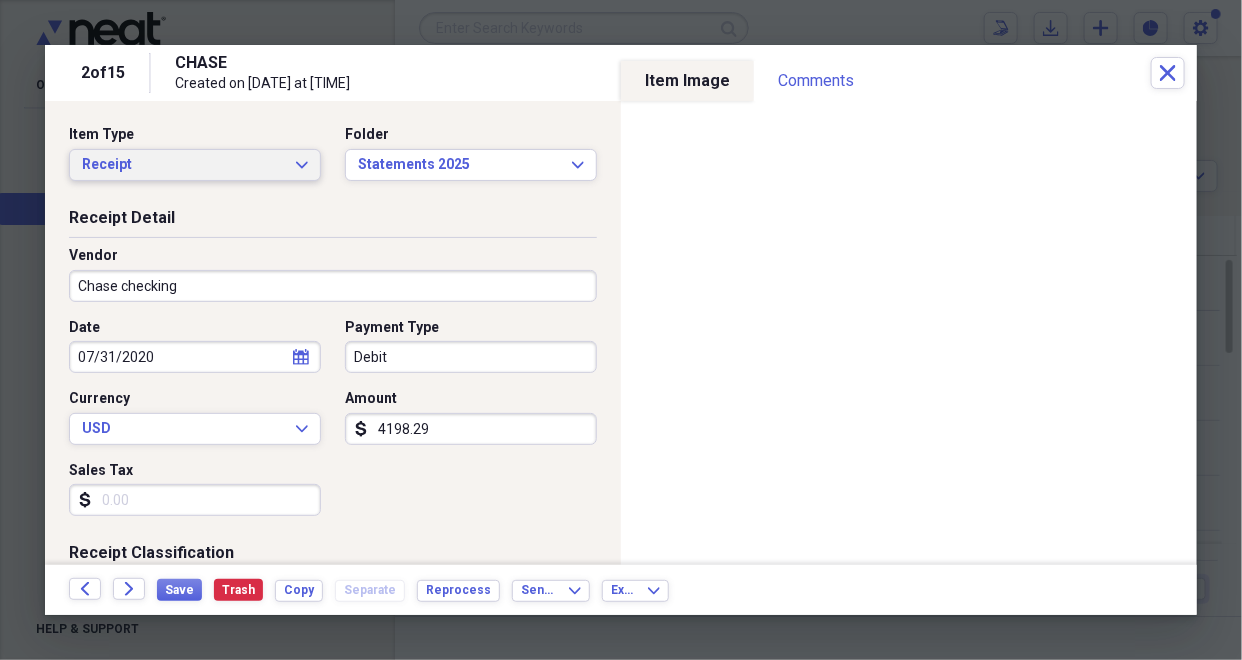 click on "Expand" 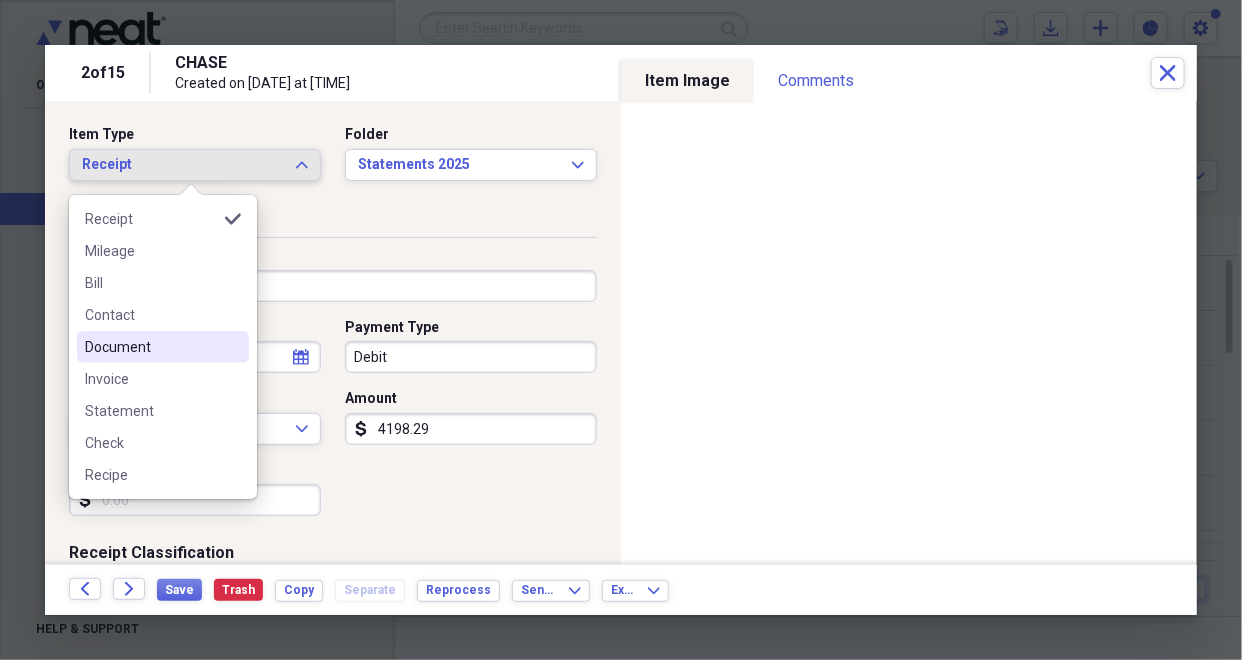 click on "Document" at bounding box center [151, 347] 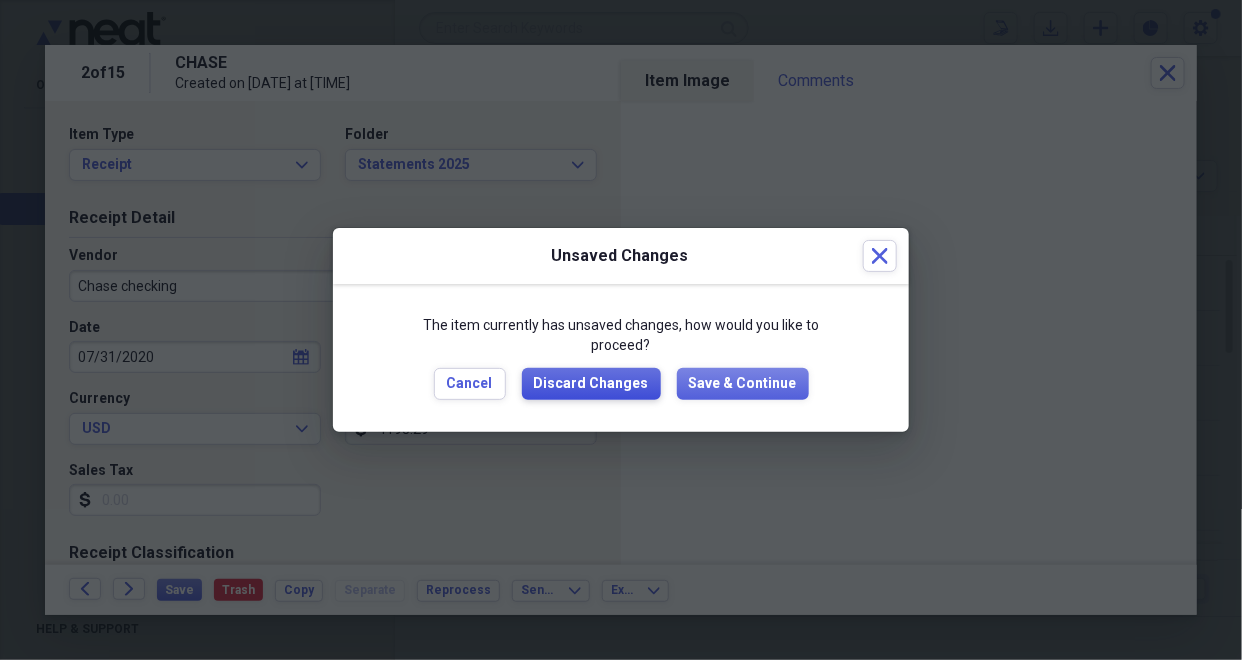 click on "Discard Changes" at bounding box center [591, 384] 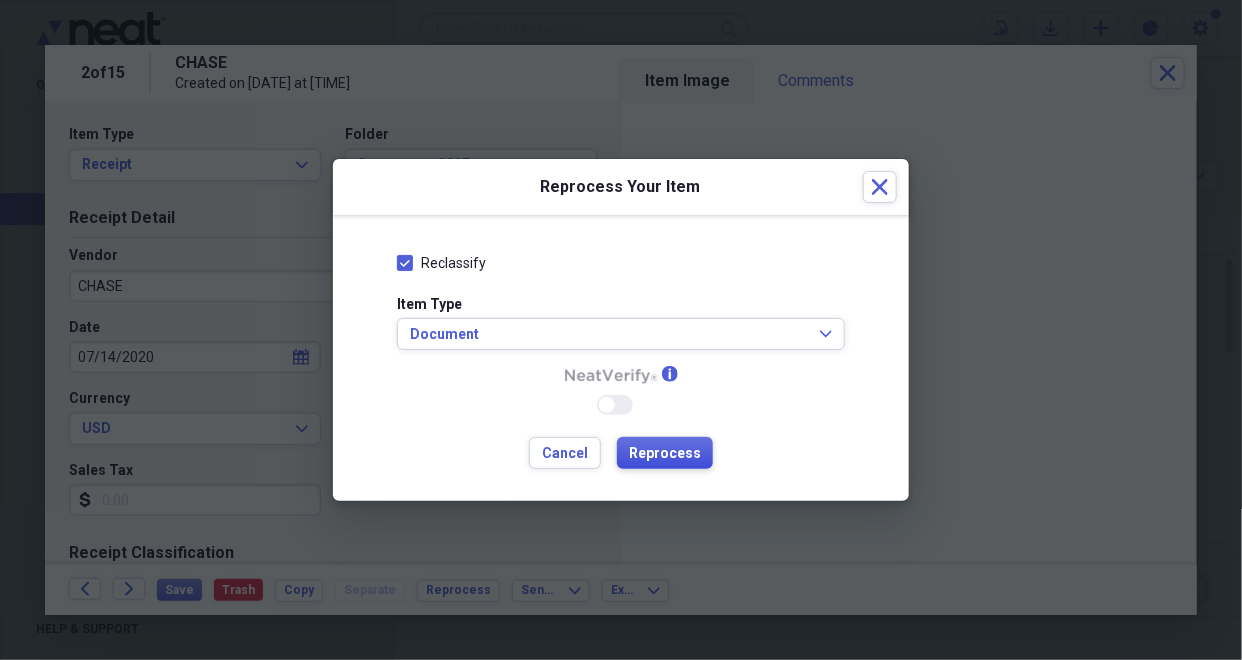 click on "Reprocess" at bounding box center [665, 454] 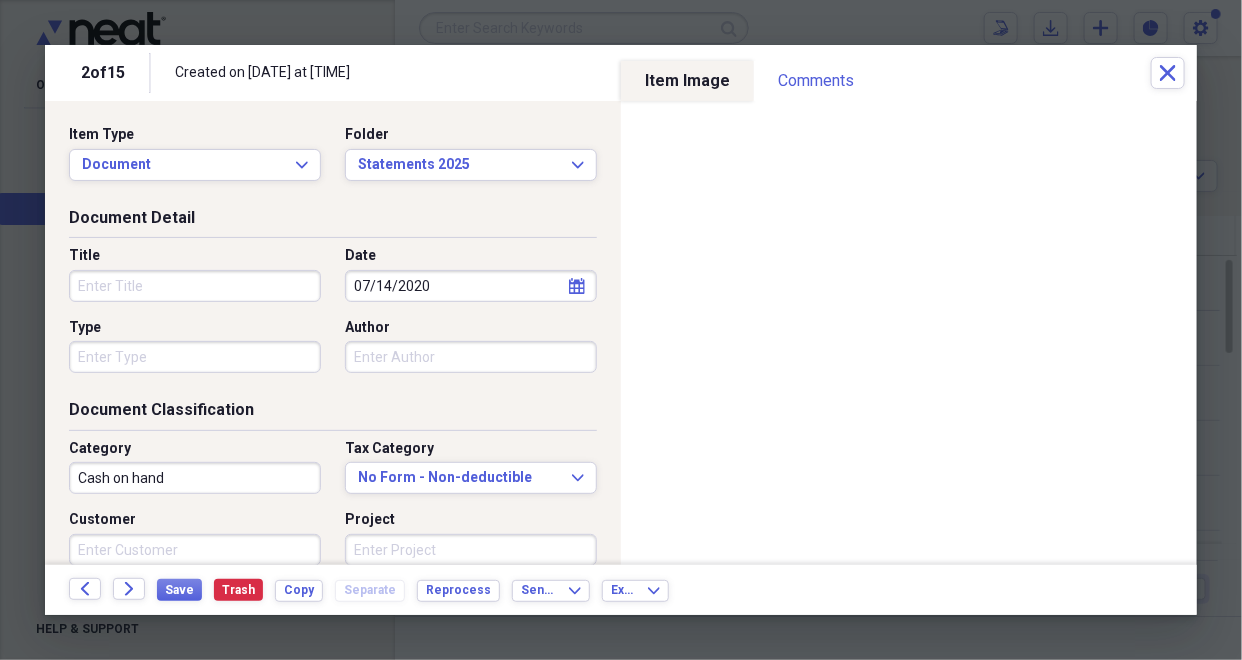 click on "Title" at bounding box center (195, 286) 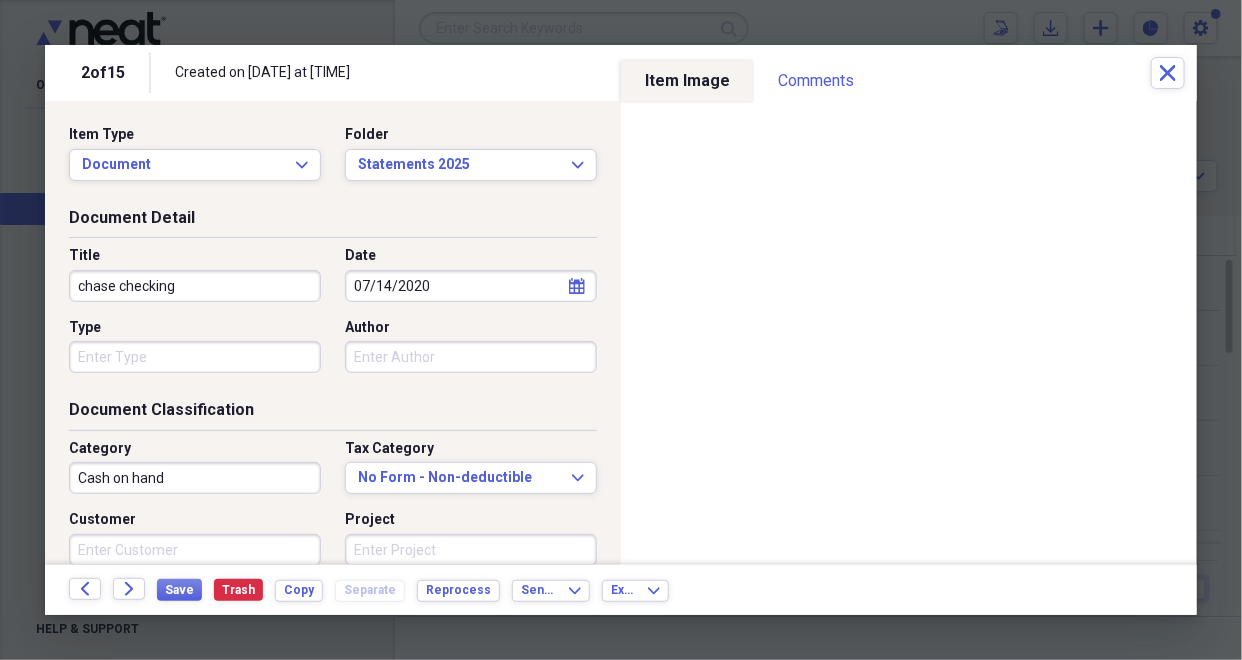 type on "chase checking" 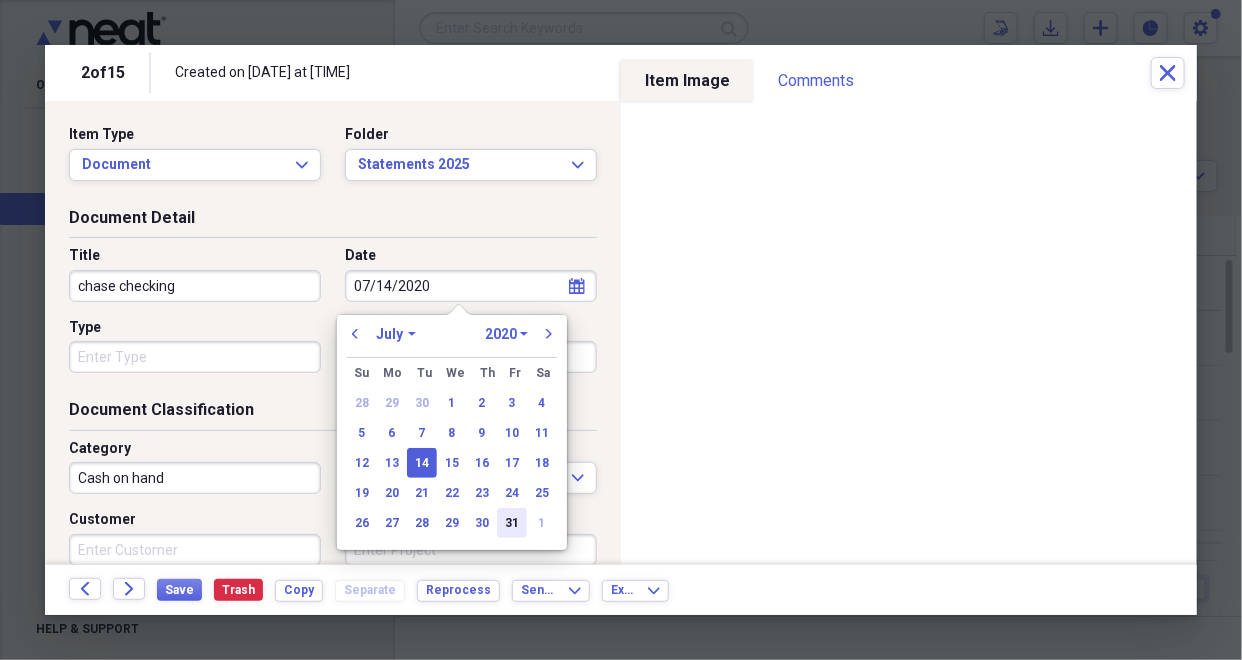 click on "31" at bounding box center (512, 523) 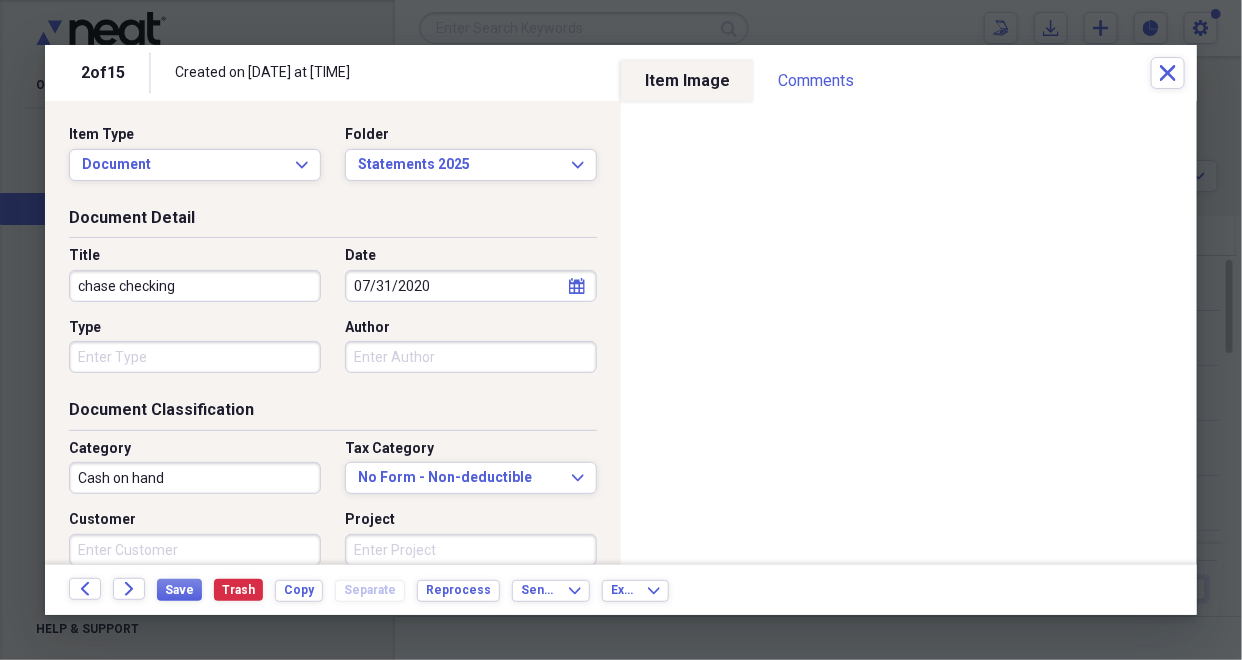 click on "Cash on hand" at bounding box center [195, 478] 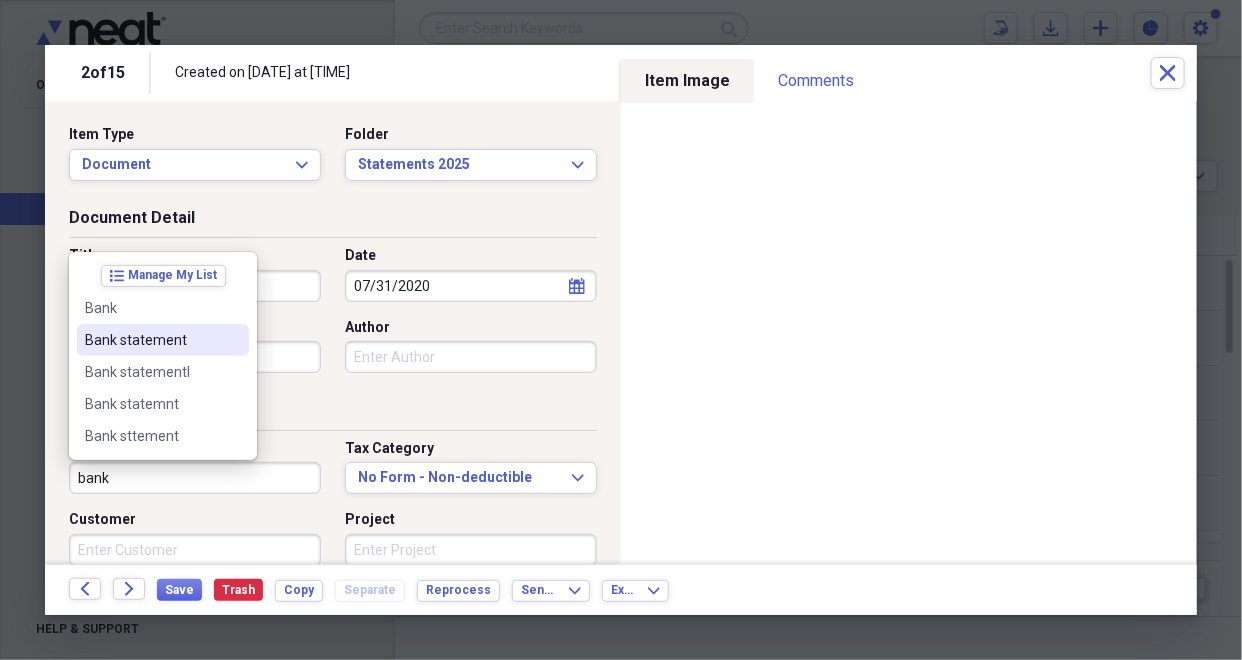 click on "Bank statement" at bounding box center (151, 340) 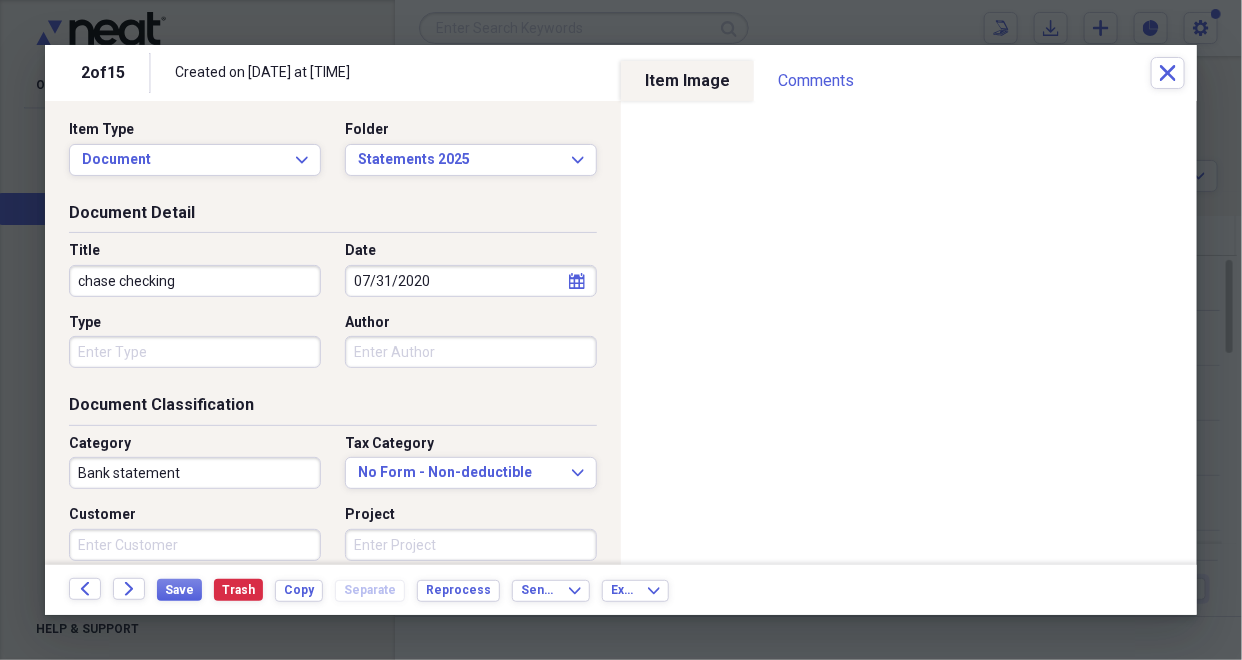 scroll, scrollTop: 0, scrollLeft: 0, axis: both 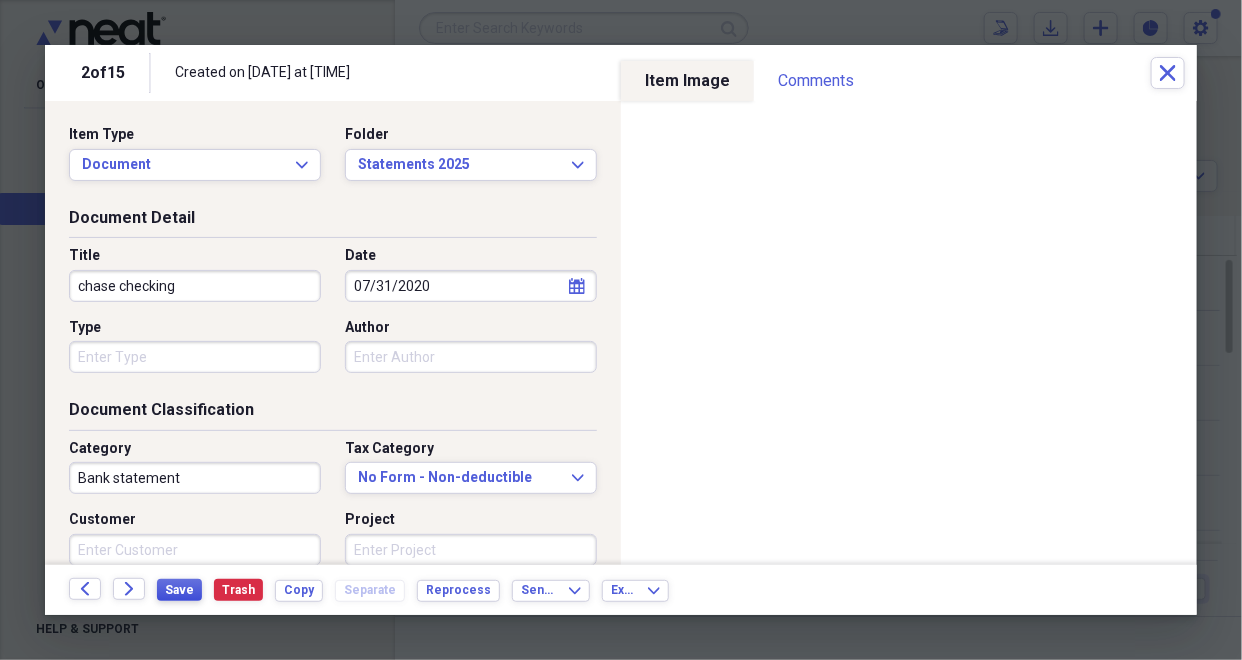 click on "Save" at bounding box center [179, 590] 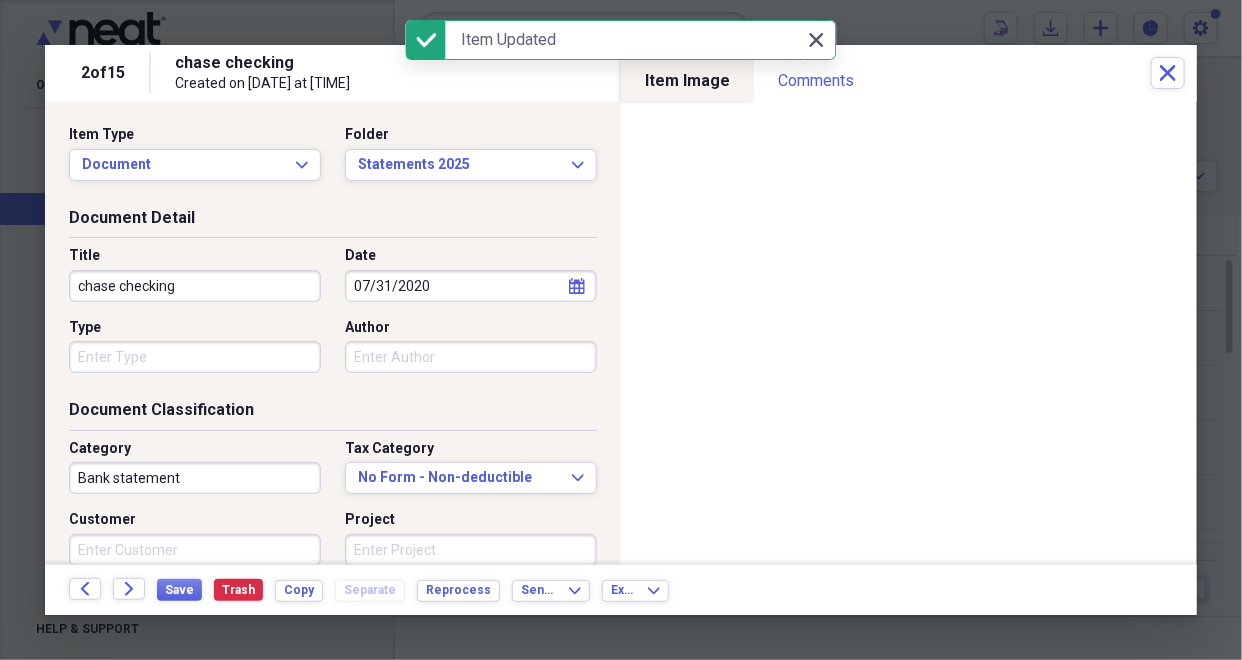 click 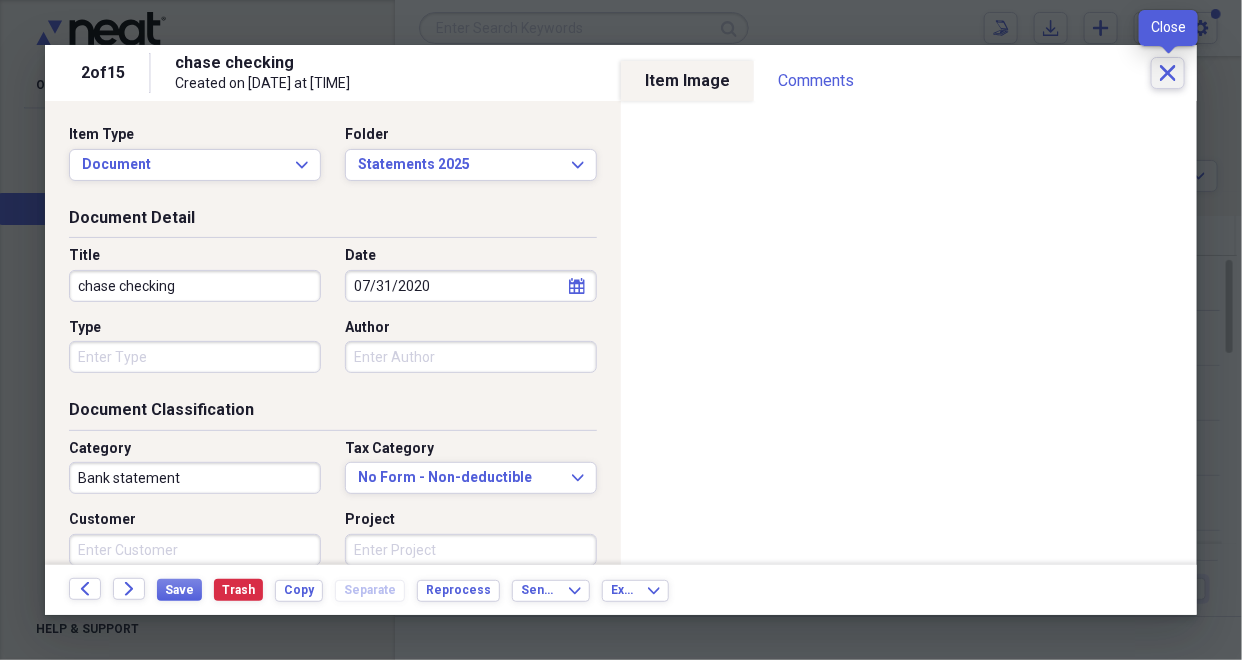 click on "Close" 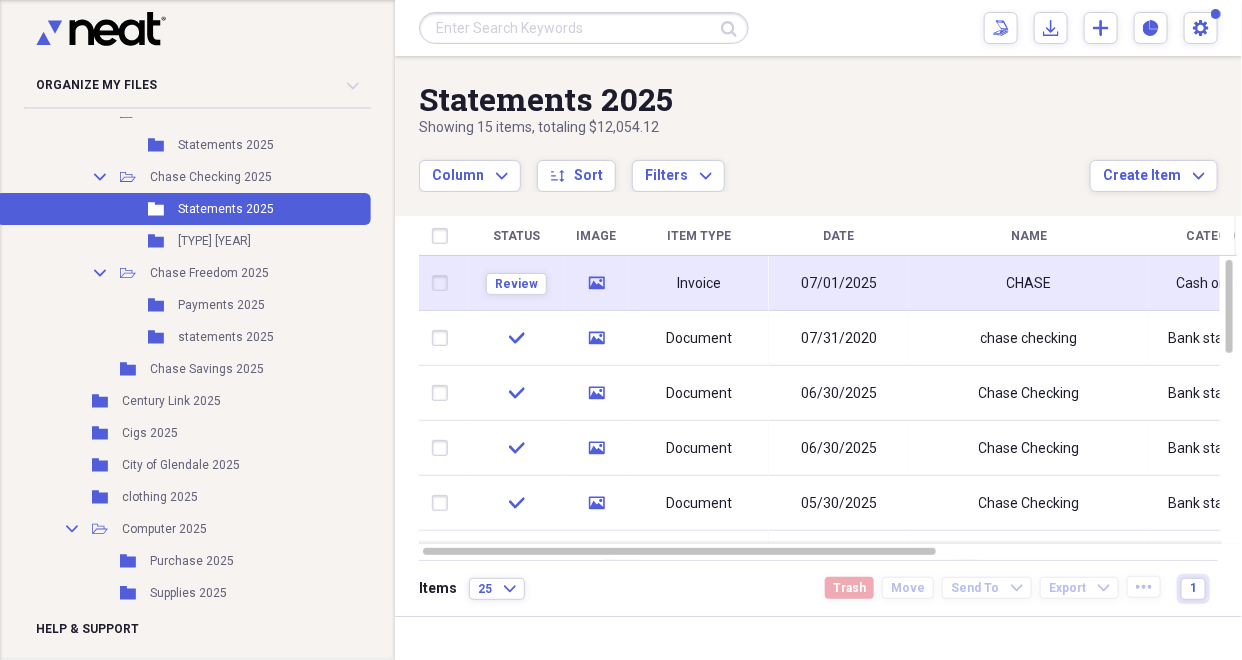 click on "Invoice" at bounding box center [699, 284] 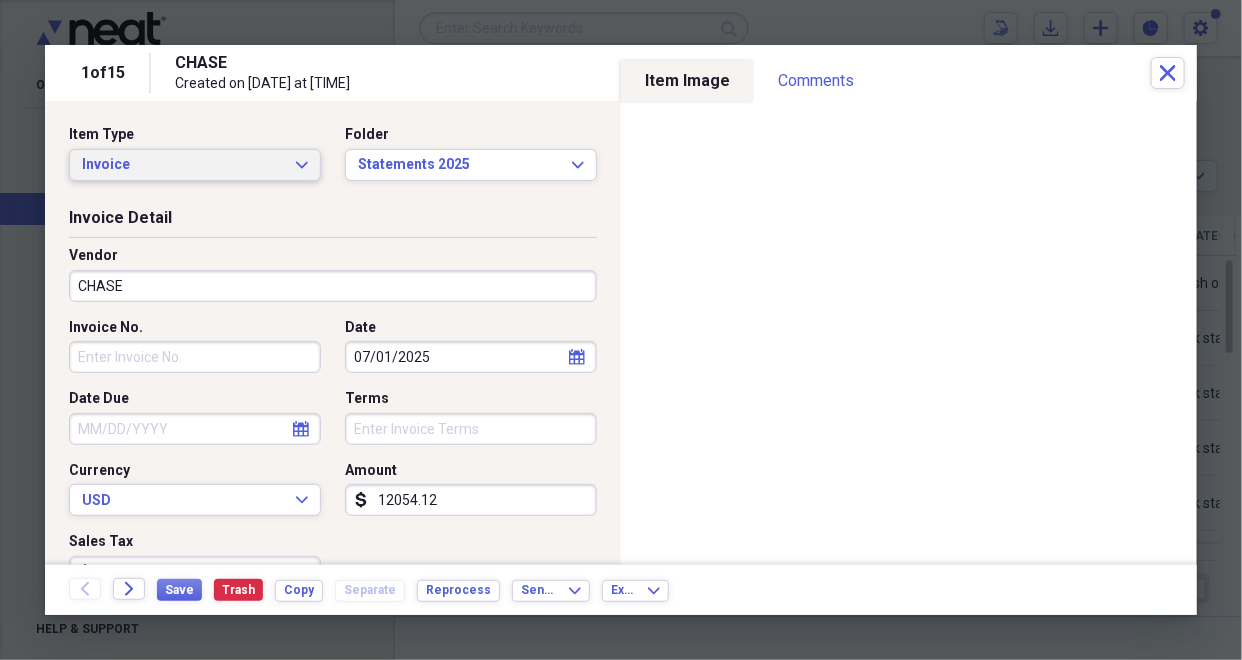 click on "Expand" 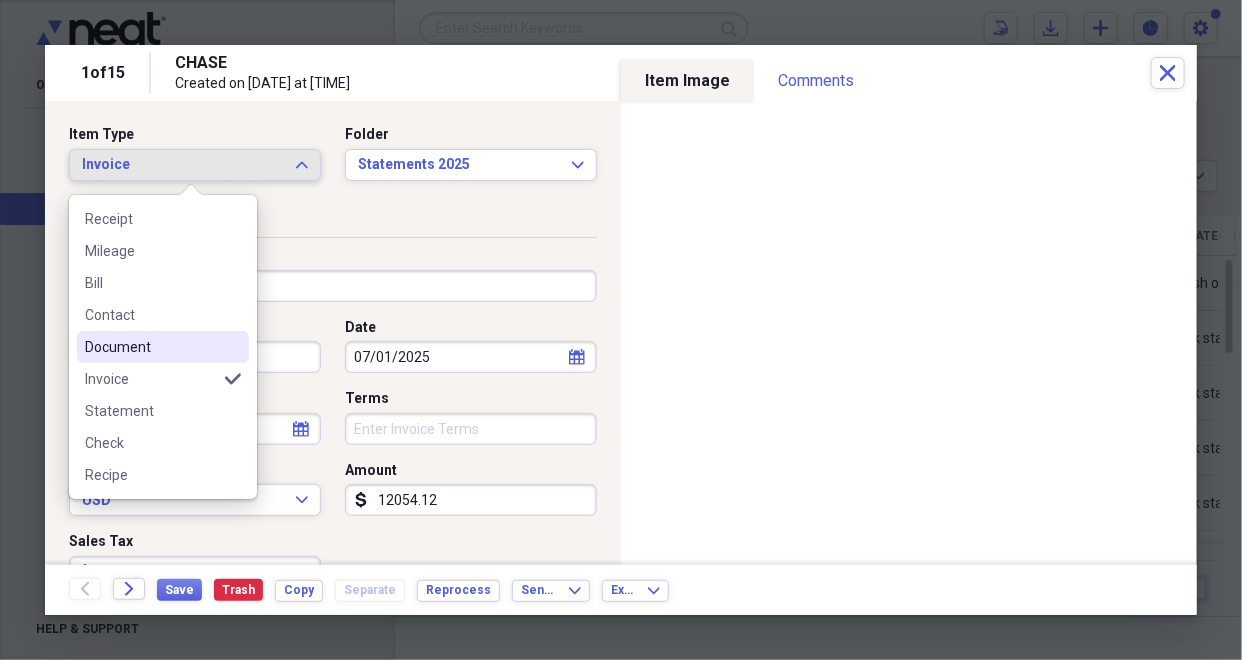click on "Document" at bounding box center [151, 347] 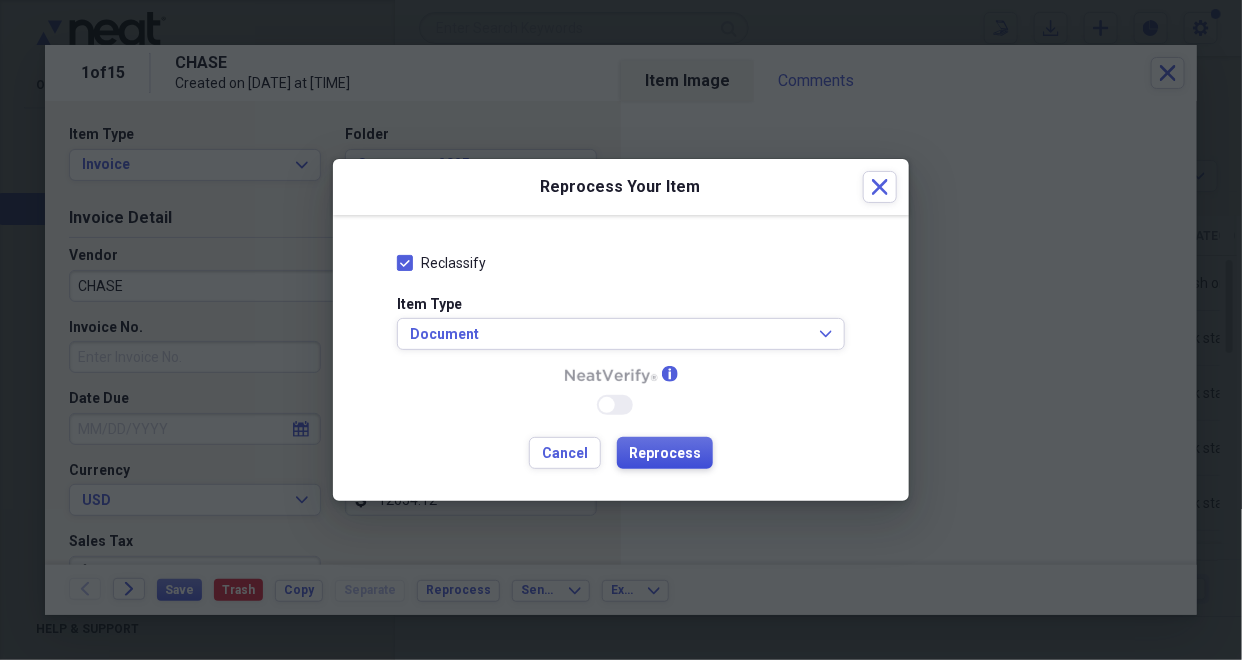 click on "Reprocess" at bounding box center [665, 454] 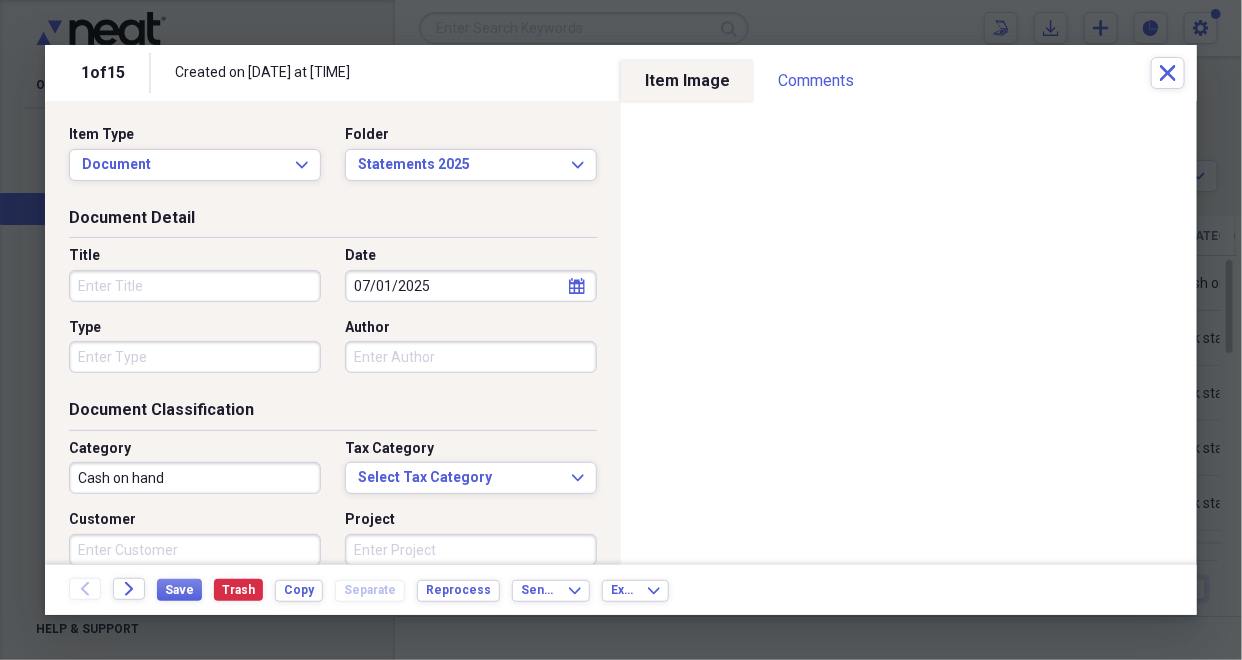 click on "Title" at bounding box center (195, 286) 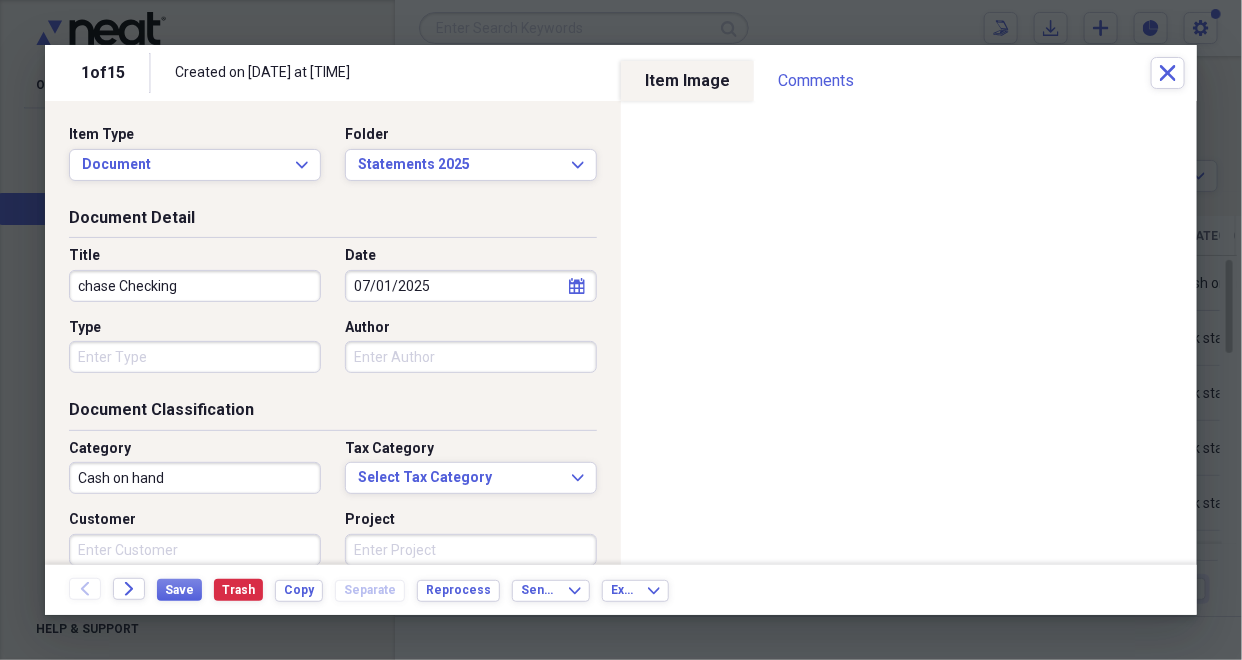 type on "chase Checking" 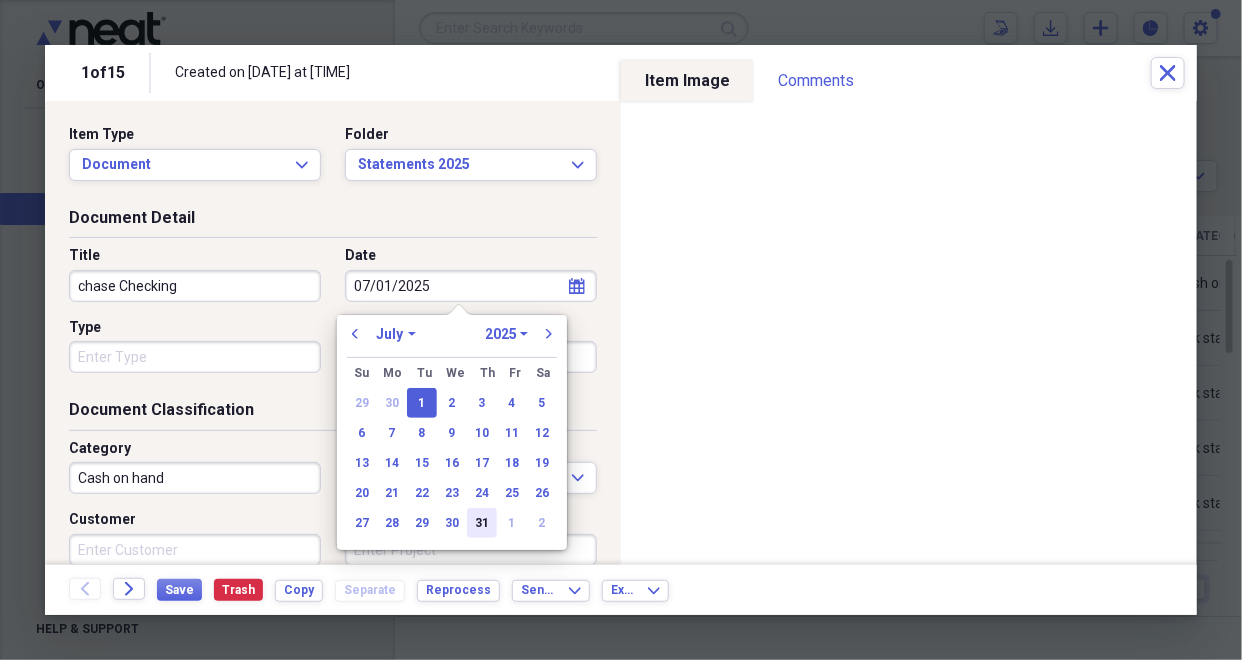 click on "31" at bounding box center (482, 523) 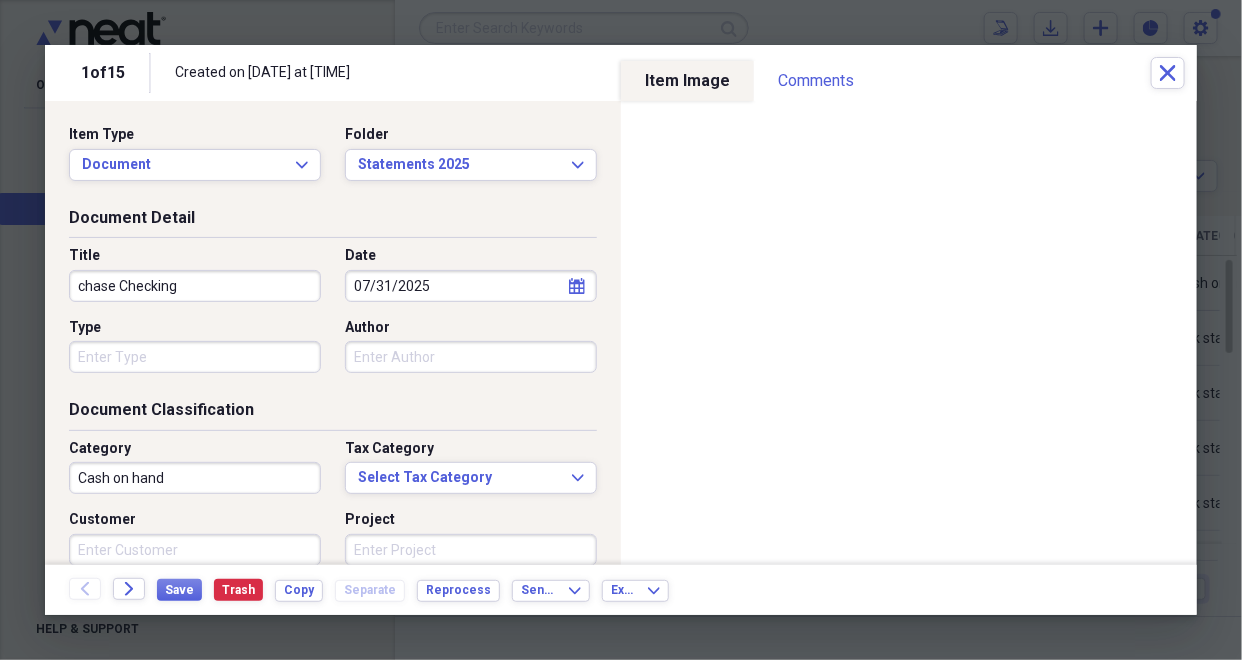 click on "Cash on hand" at bounding box center [195, 478] 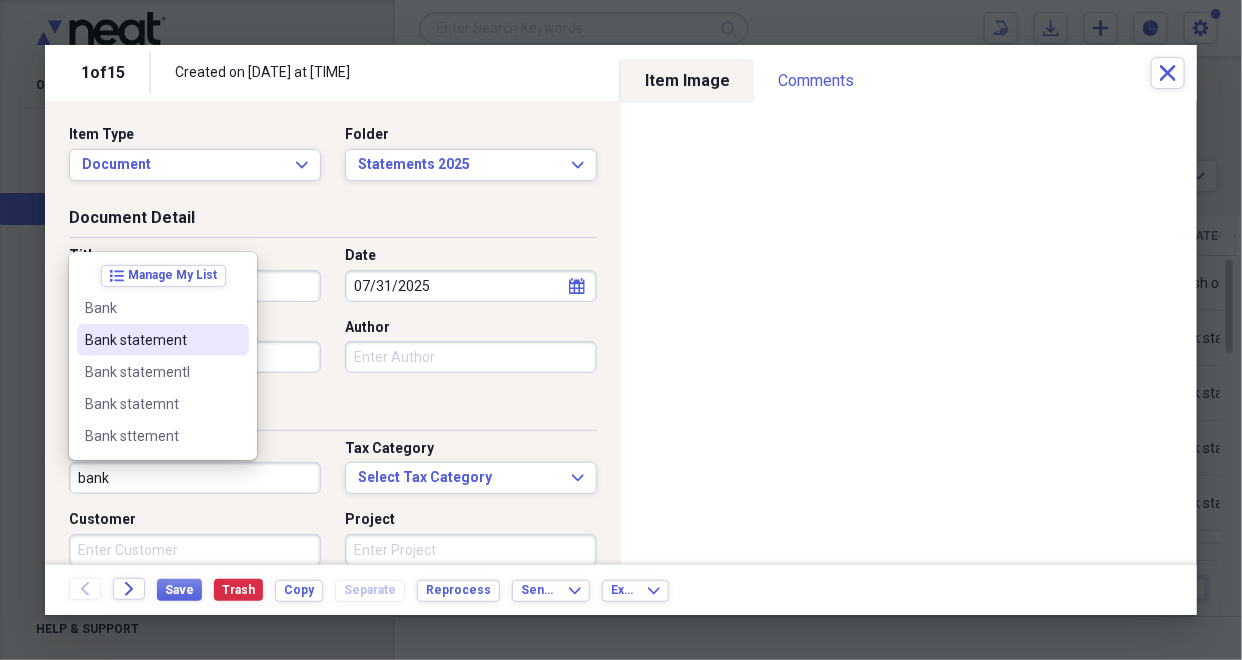 click on "Bank statement" at bounding box center [151, 340] 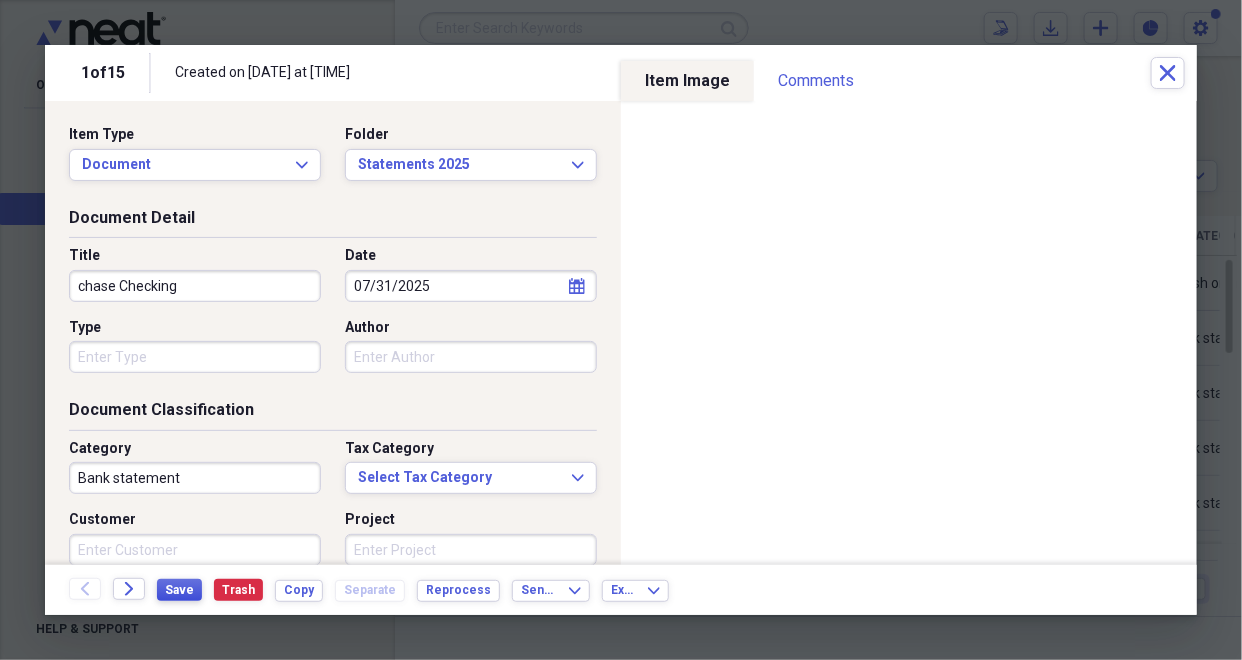 click on "Save" at bounding box center [179, 590] 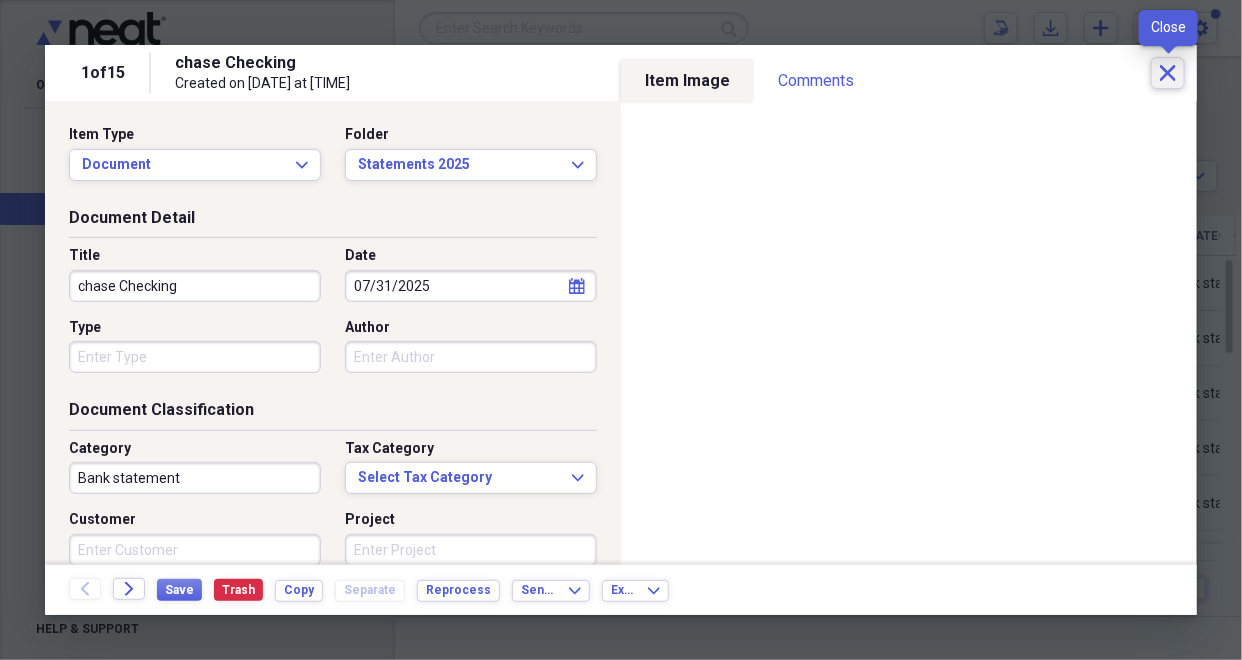 click on "Close" 